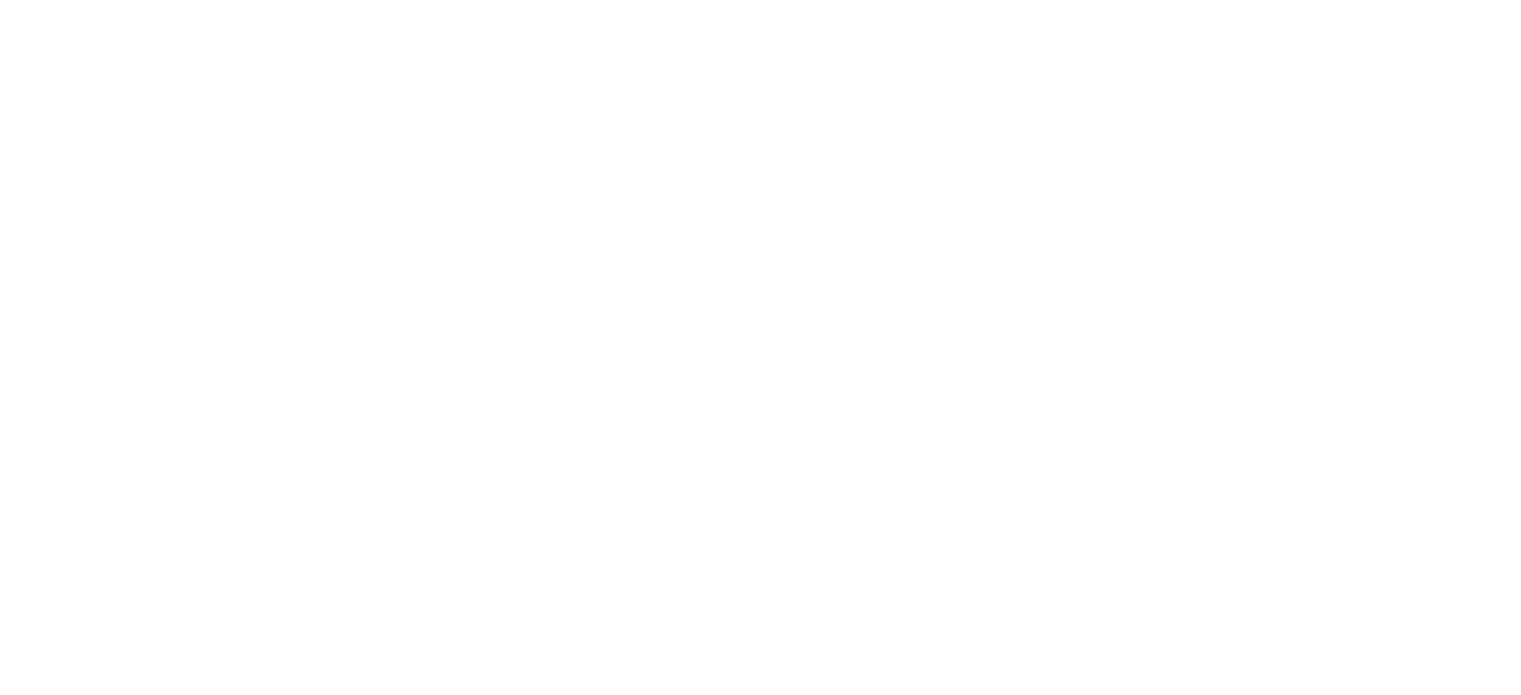 scroll, scrollTop: 0, scrollLeft: 0, axis: both 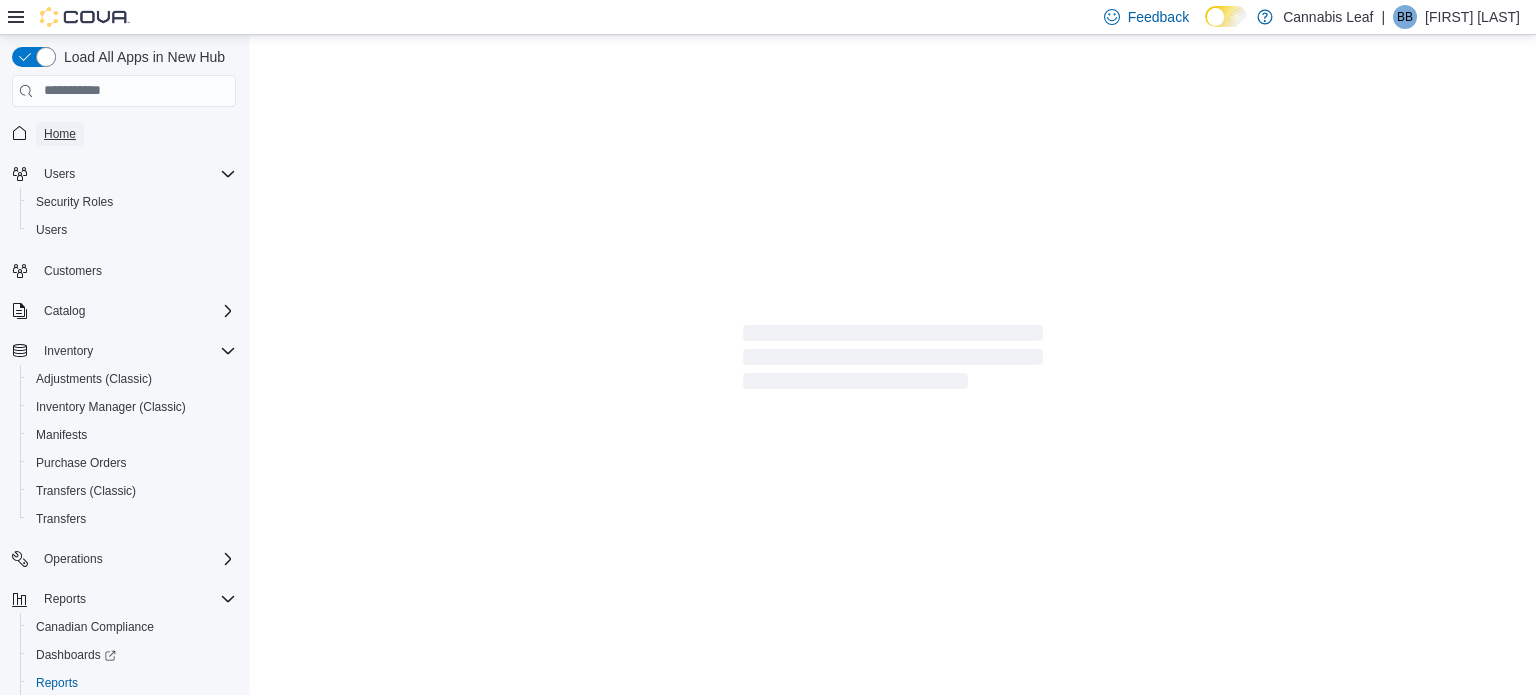 click on "Home" at bounding box center [60, 134] 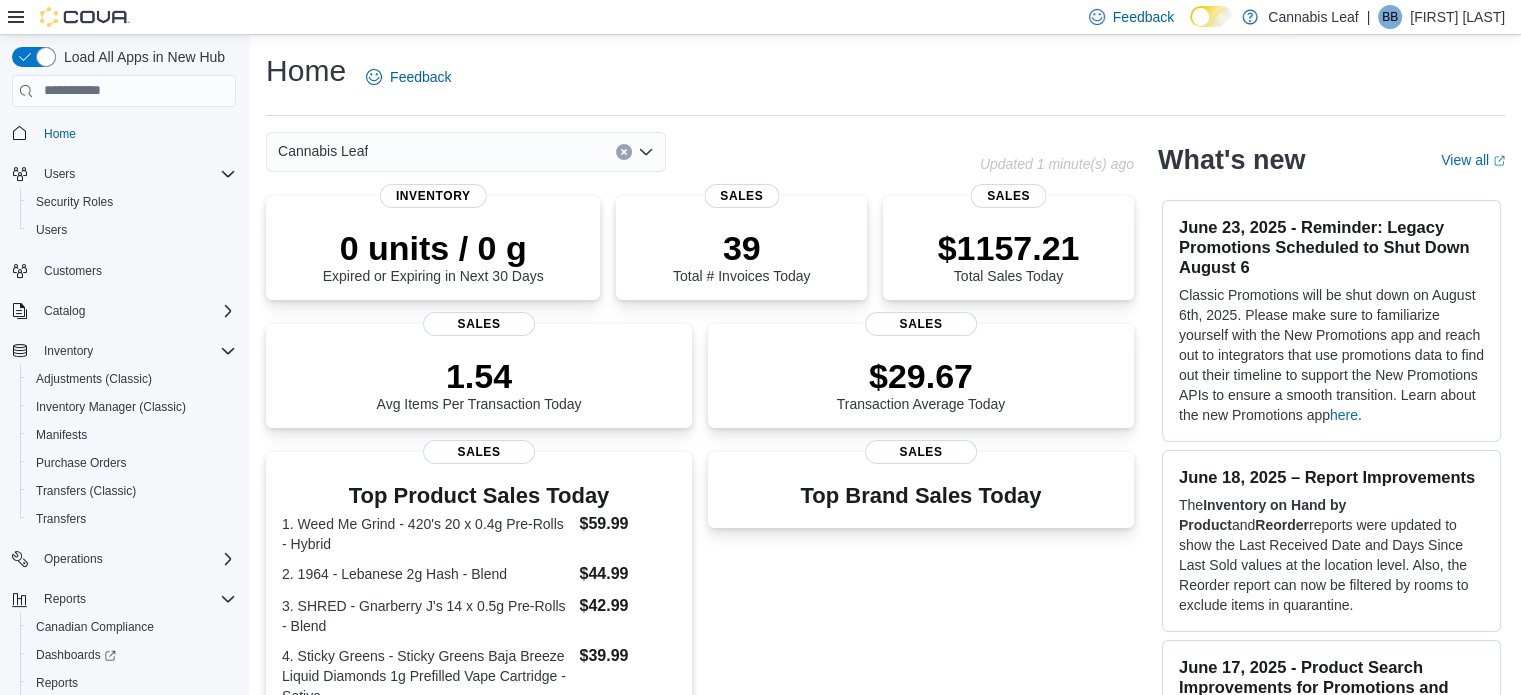 drag, startPoint x: 976, startPoint y: 40, endPoint x: 998, endPoint y: 101, distance: 64.84597 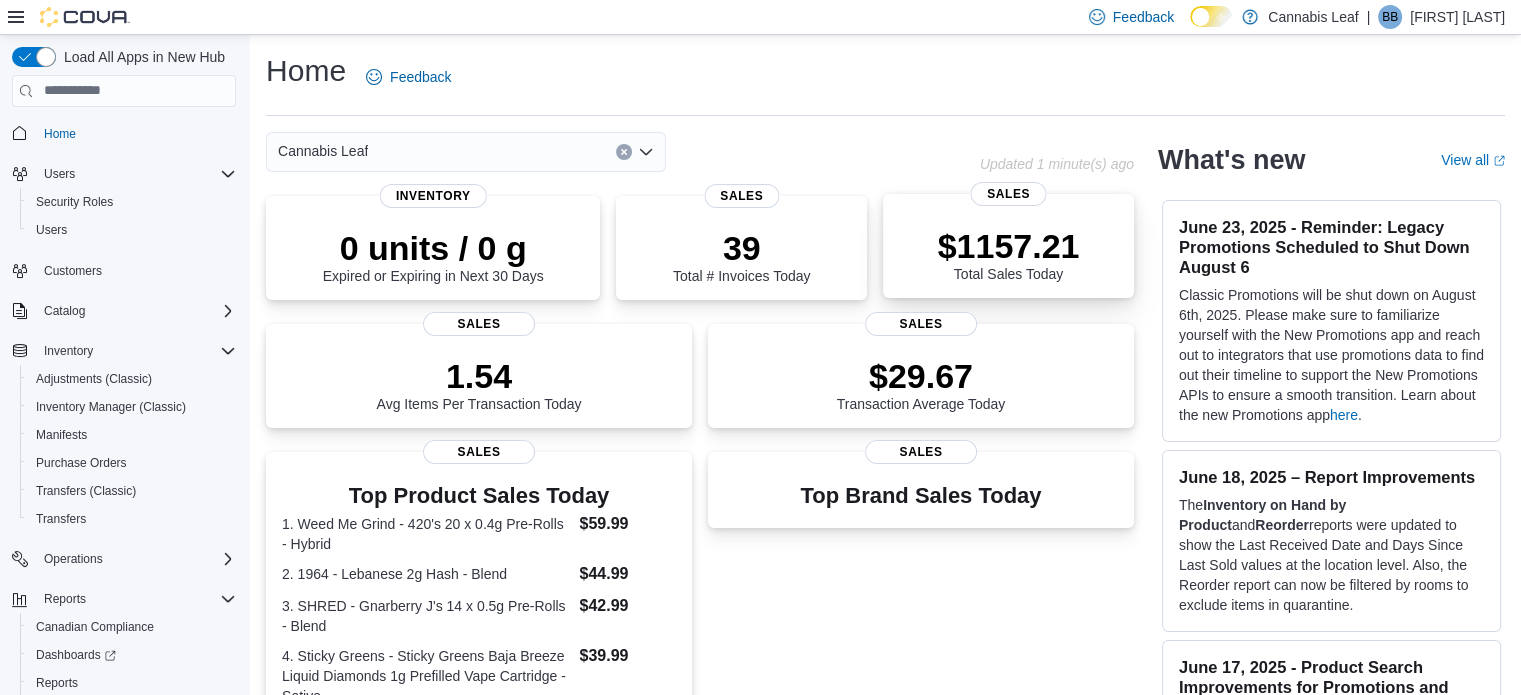 click on "$1157.21 Total Sales Today" at bounding box center (1009, 254) 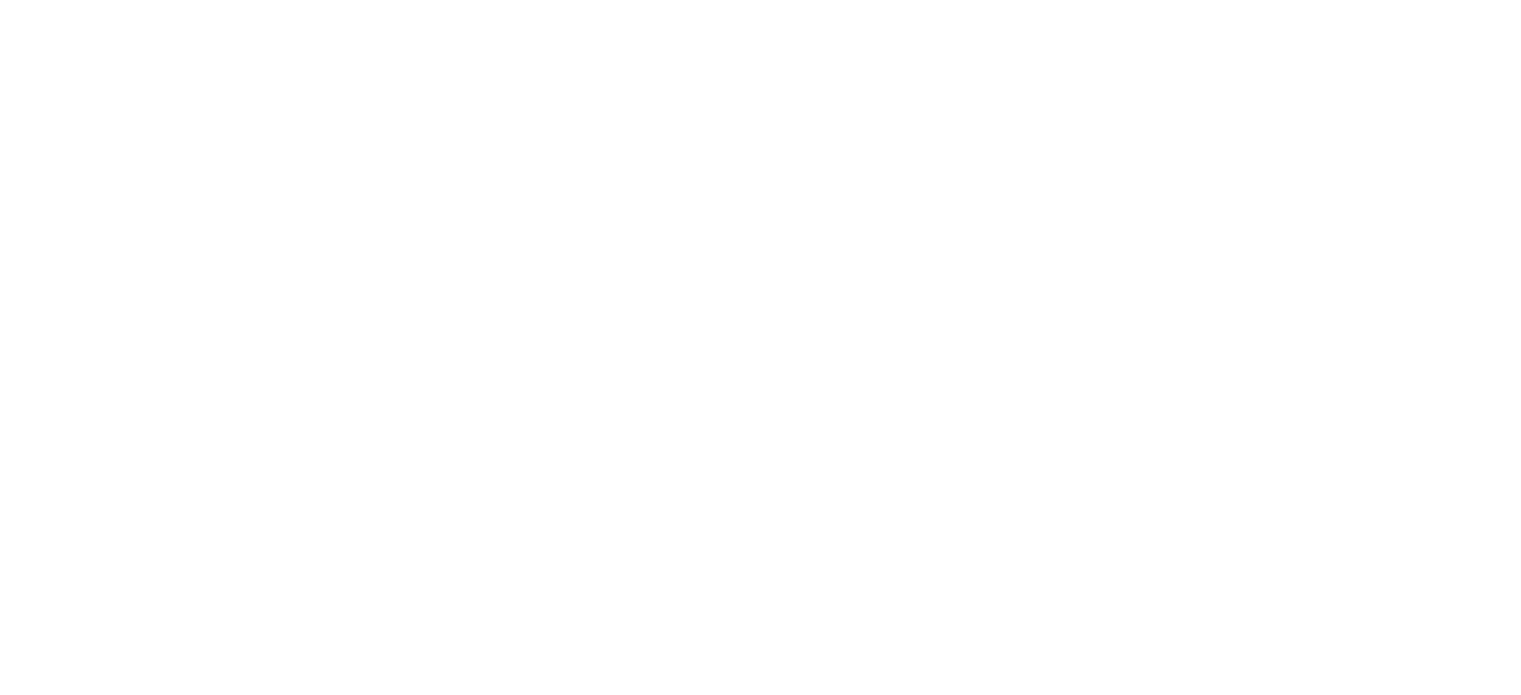 scroll, scrollTop: 0, scrollLeft: 0, axis: both 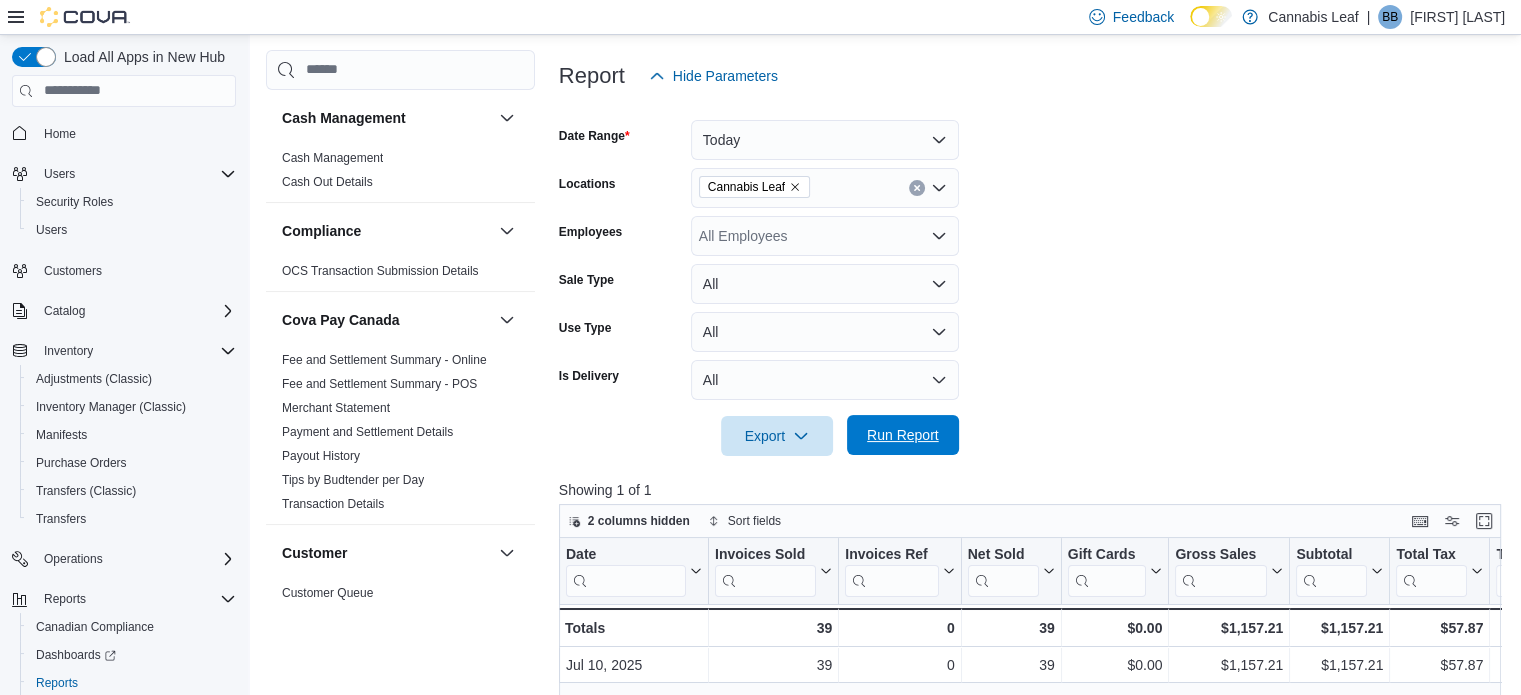 click on "Run Report" at bounding box center (903, 435) 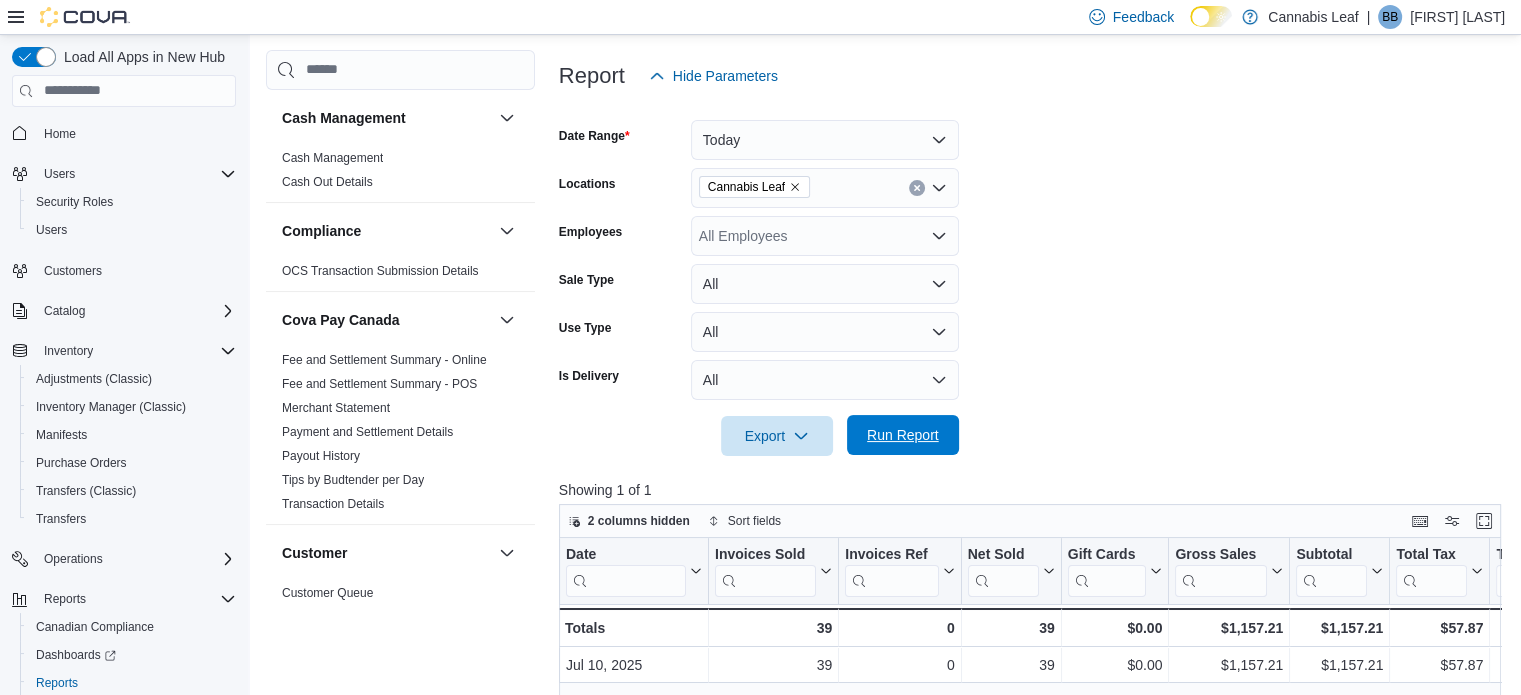 click on "Run Report" at bounding box center (903, 435) 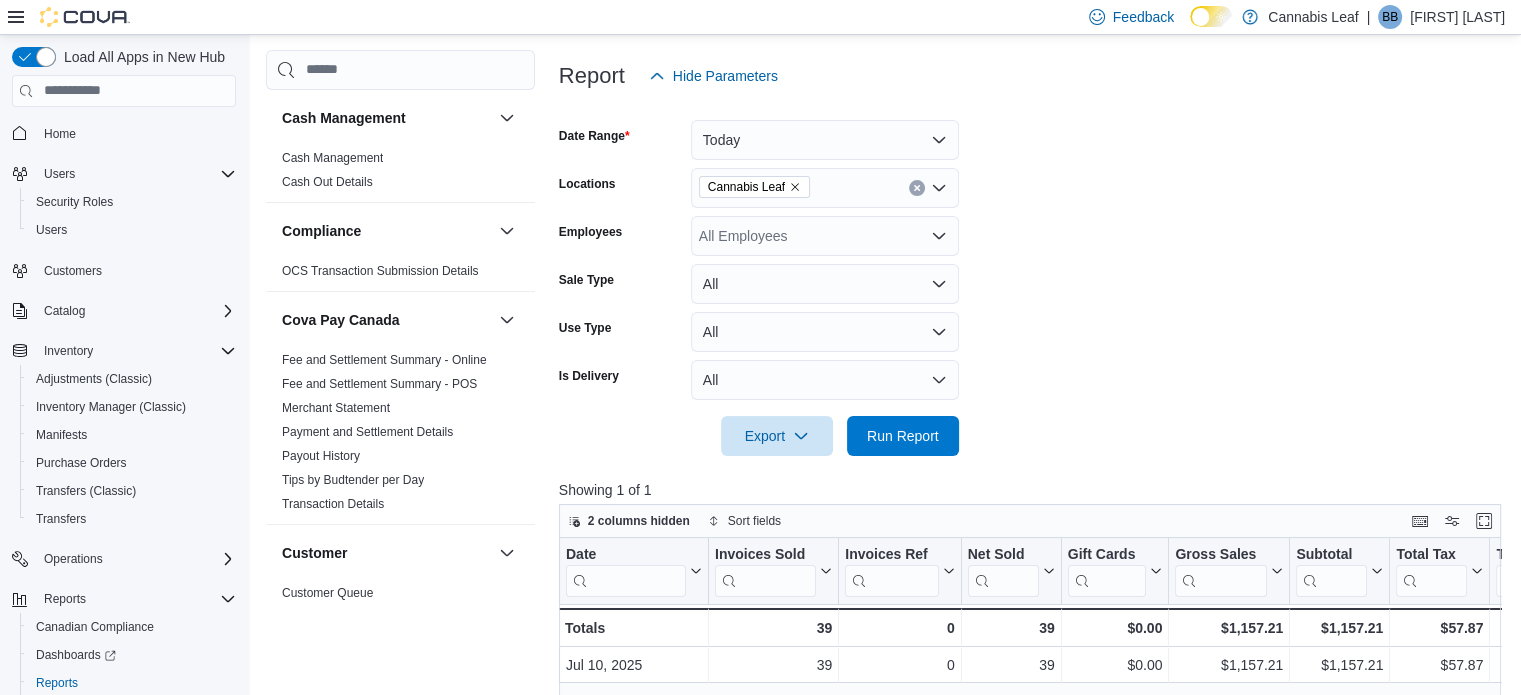 scroll, scrollTop: 605, scrollLeft: 0, axis: vertical 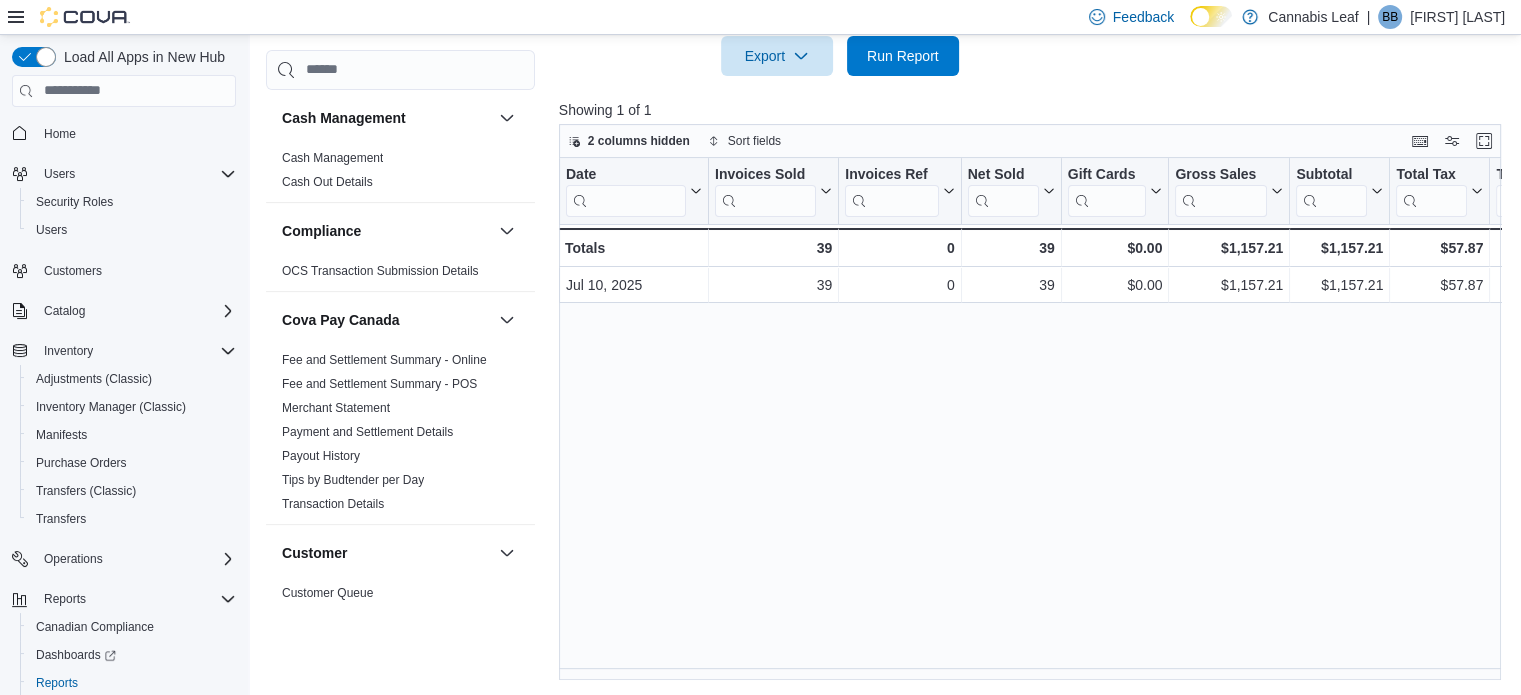drag, startPoint x: 1170, startPoint y: 362, endPoint x: 1133, endPoint y: 527, distance: 169.09761 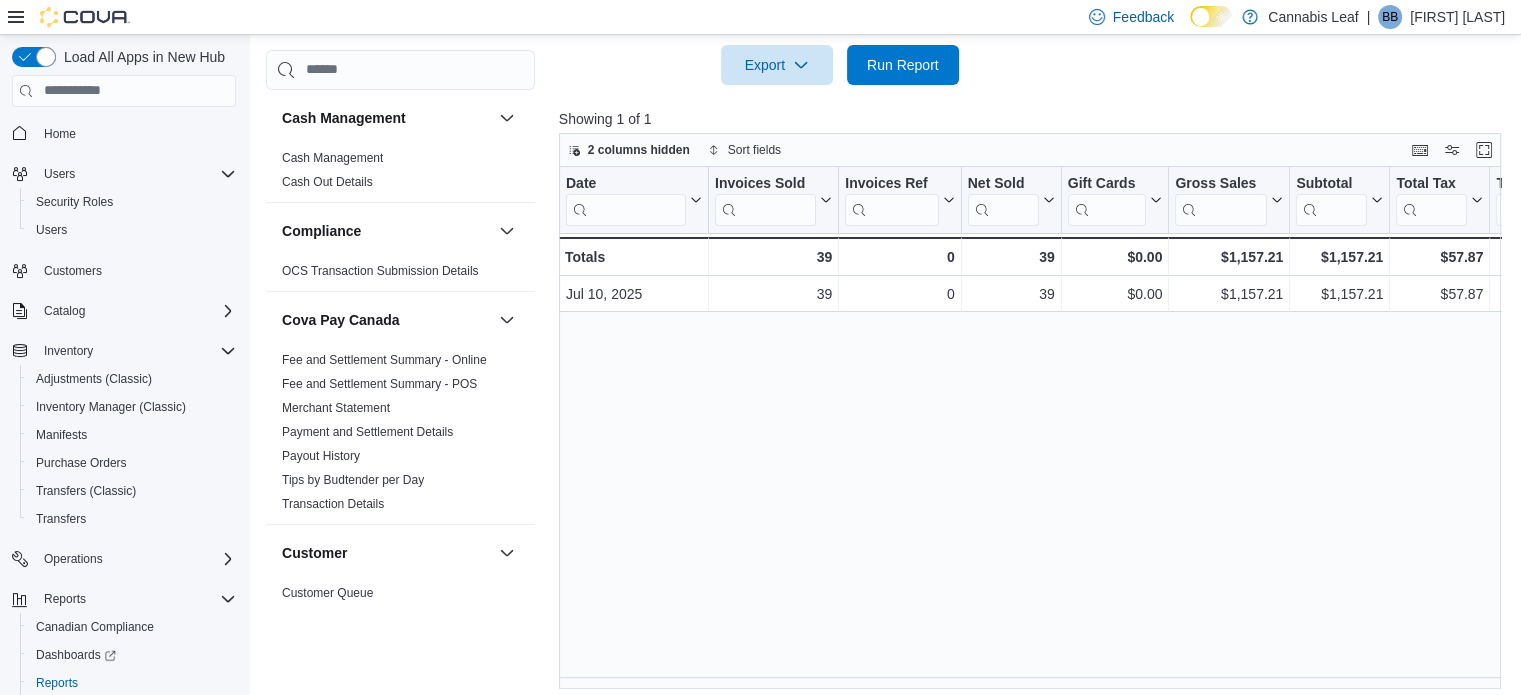 scroll, scrollTop: 605, scrollLeft: 0, axis: vertical 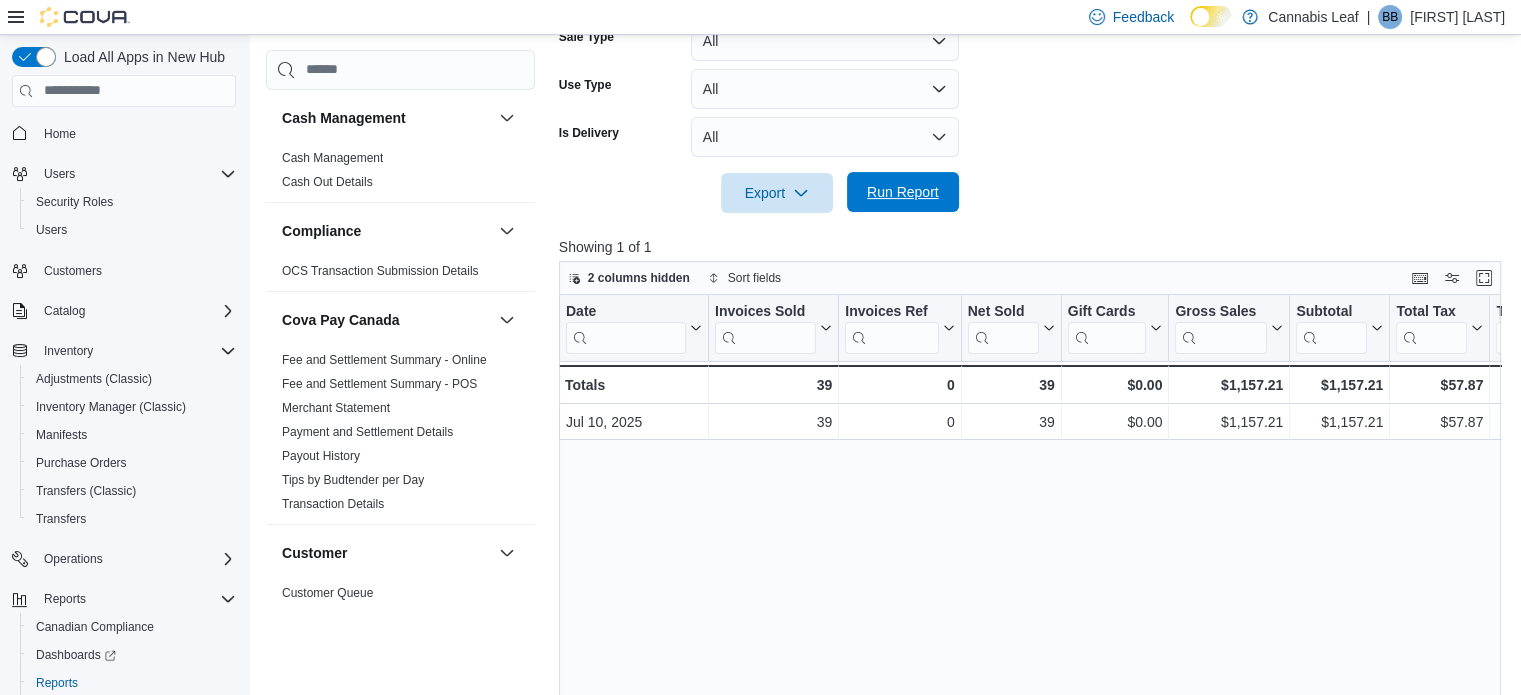 click on "Run Report" at bounding box center (903, 192) 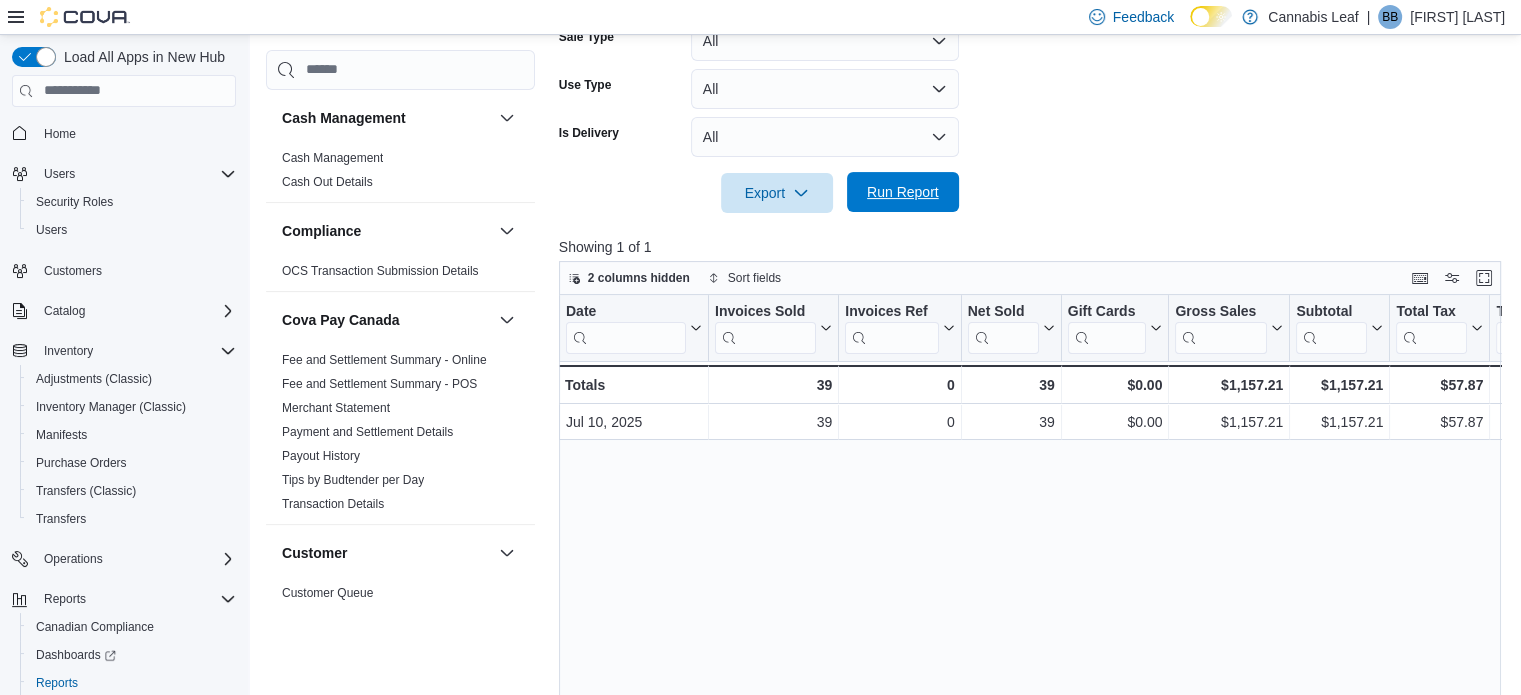 click on "Run Report" at bounding box center (903, 192) 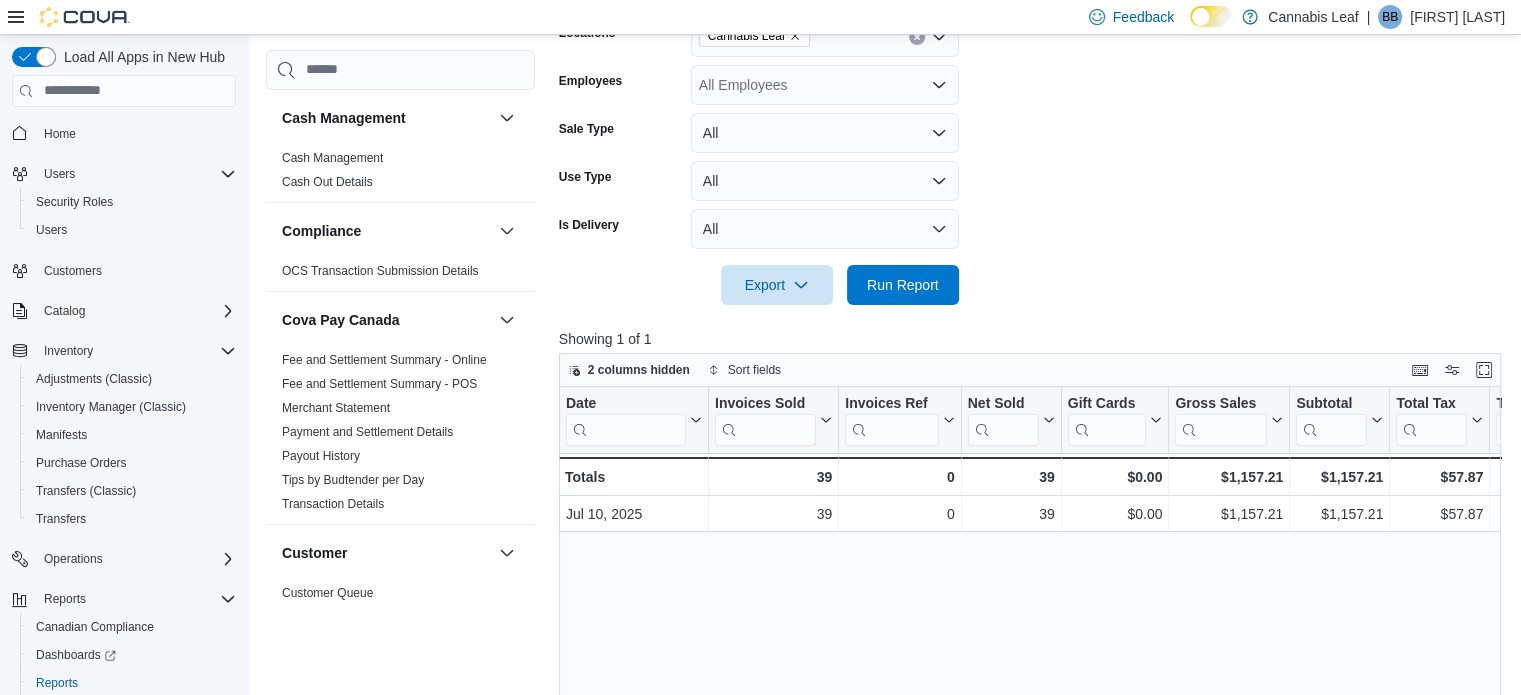 scroll, scrollTop: 268, scrollLeft: 0, axis: vertical 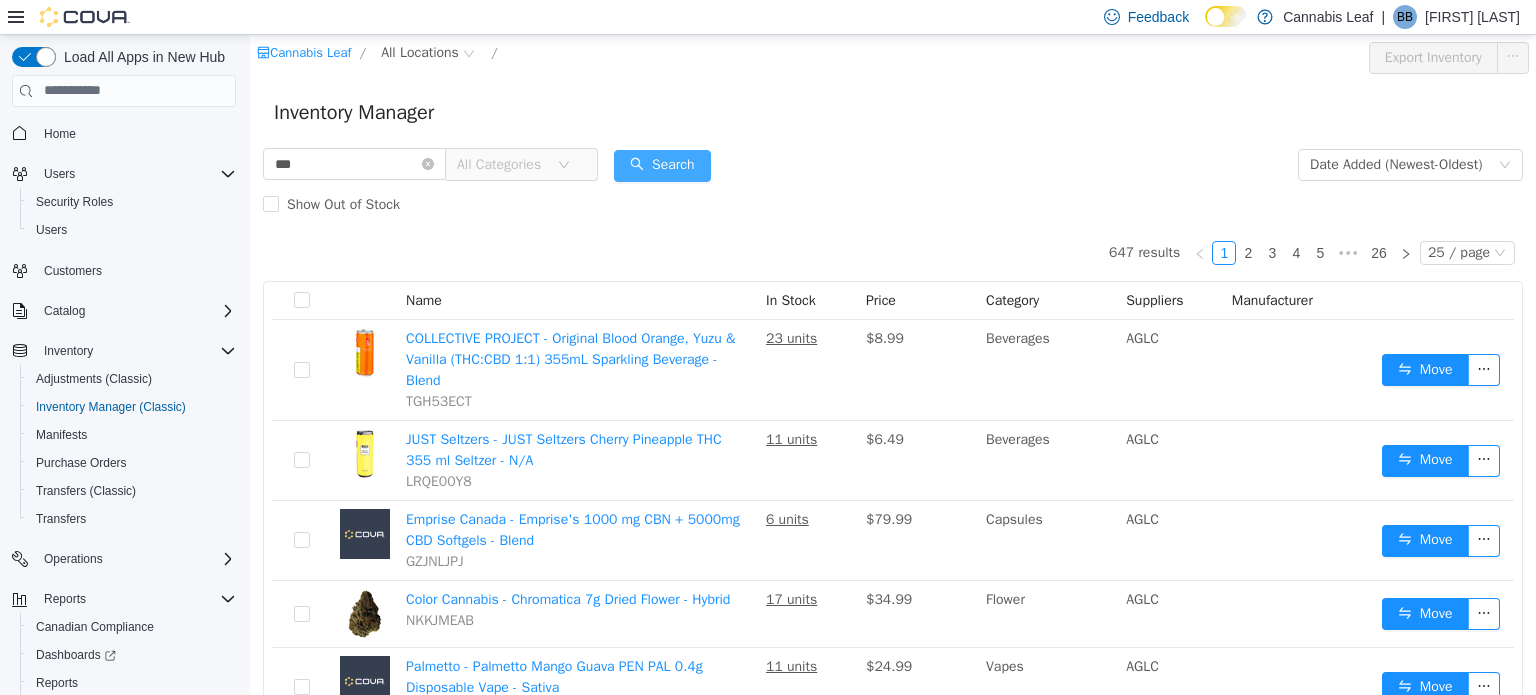 type on "***" 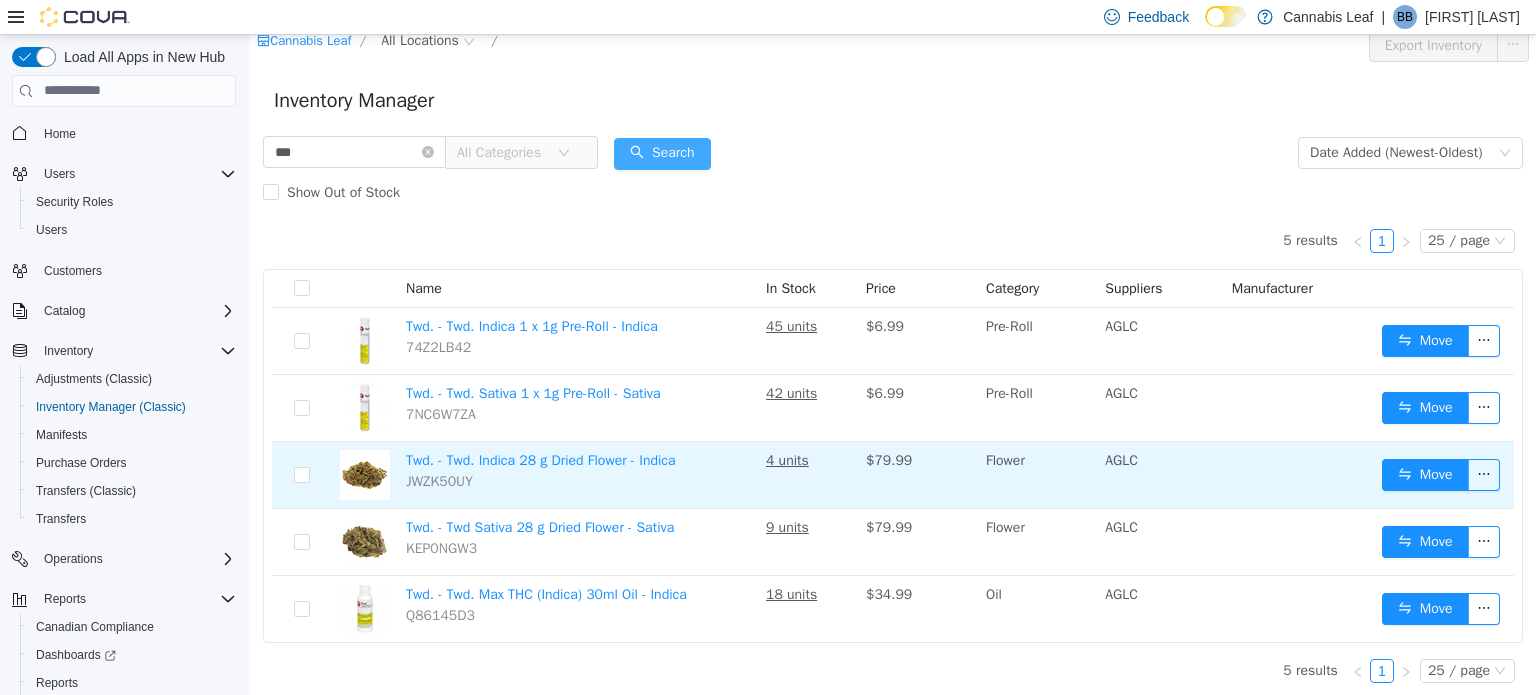 scroll, scrollTop: 15, scrollLeft: 0, axis: vertical 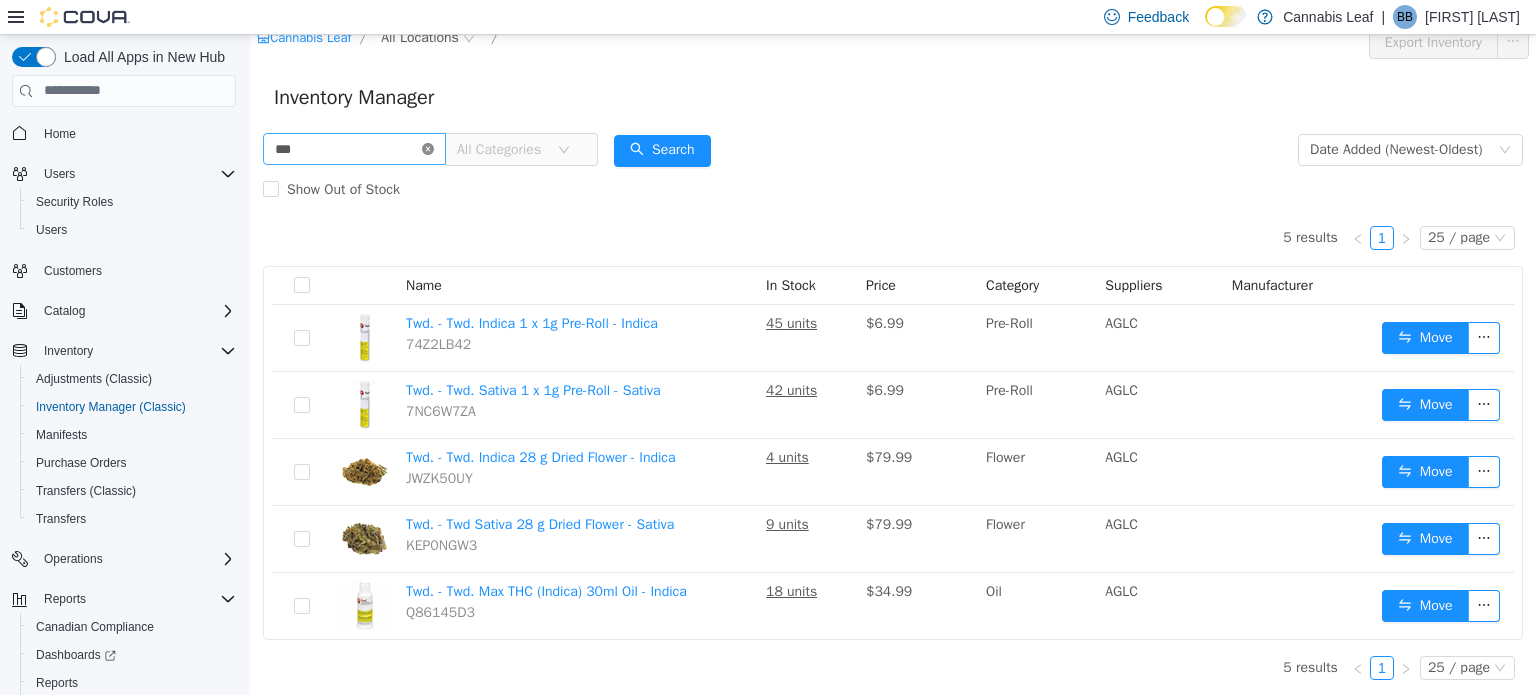 click 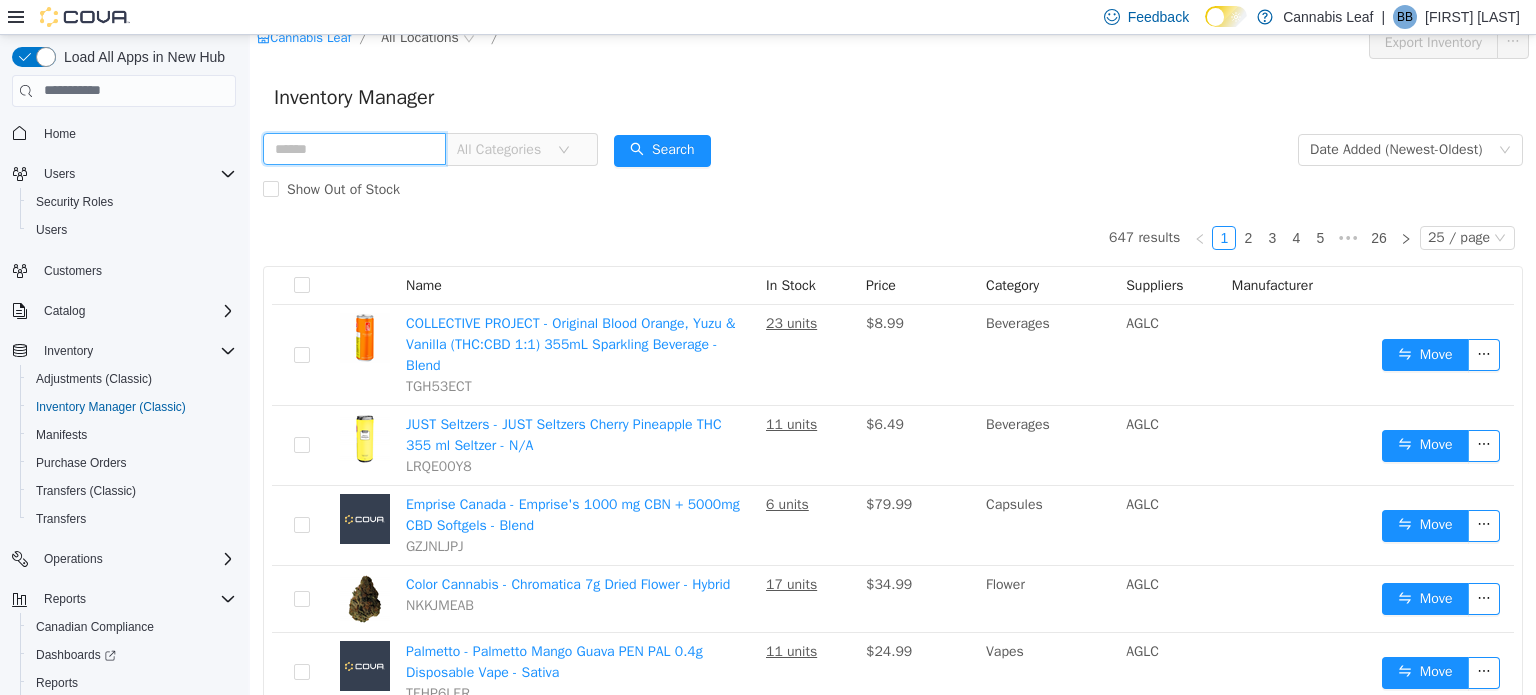 click at bounding box center [354, 148] 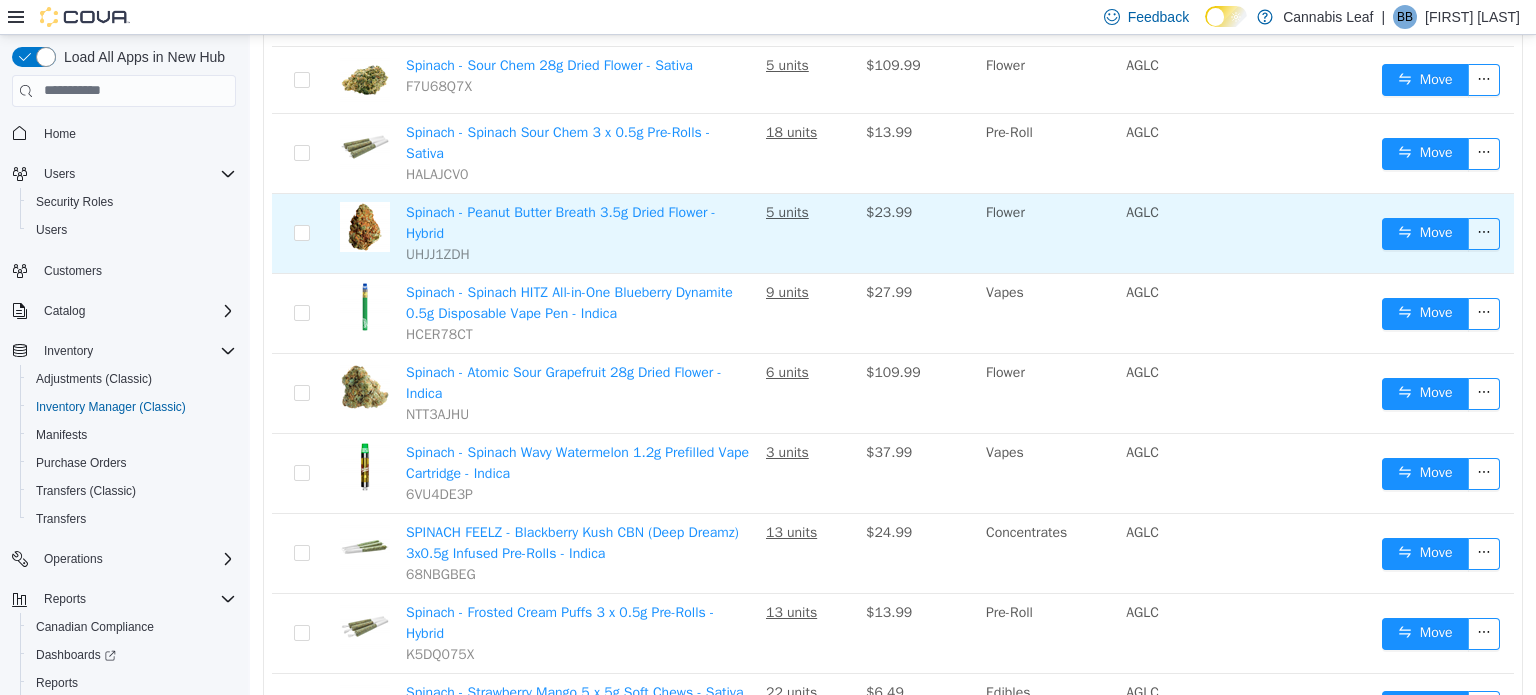scroll, scrollTop: 51, scrollLeft: 0, axis: vertical 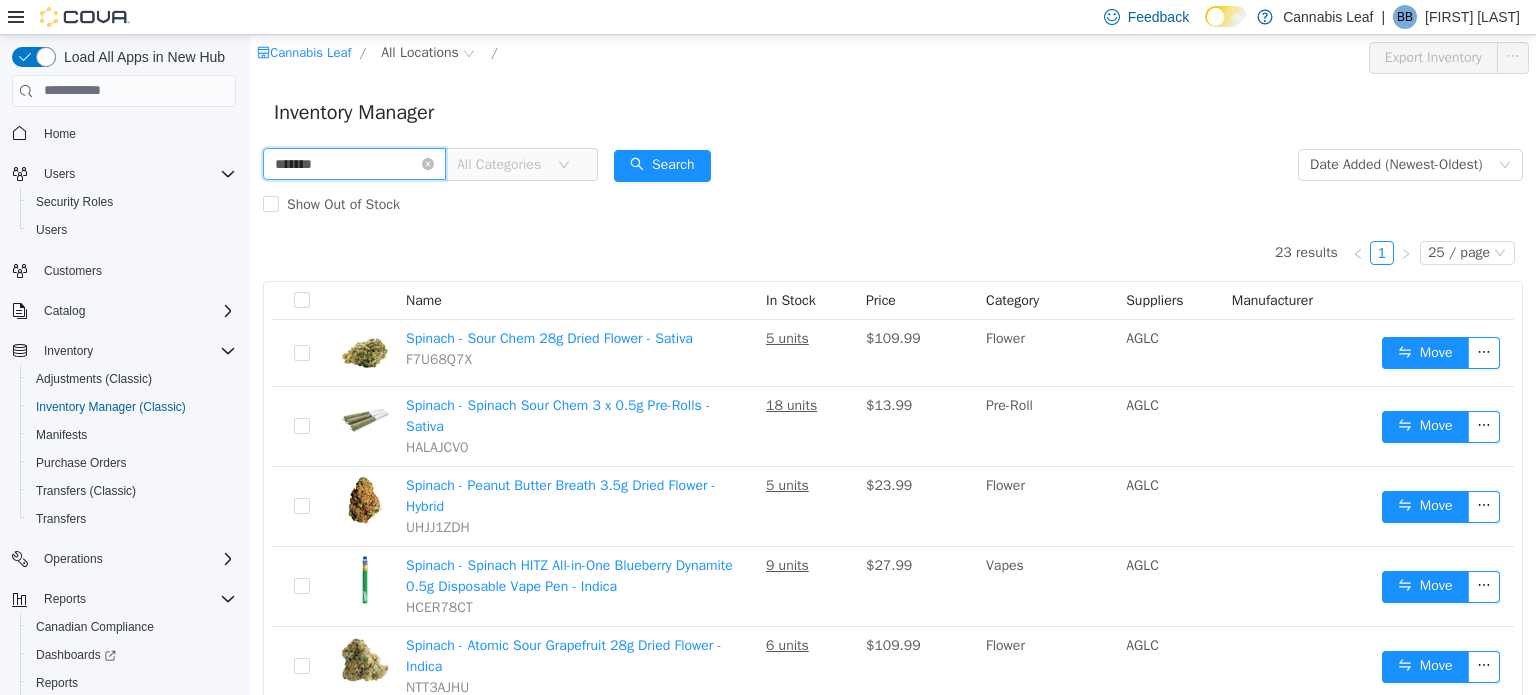 drag, startPoint x: 344, startPoint y: 159, endPoint x: 220, endPoint y: 147, distance: 124.57929 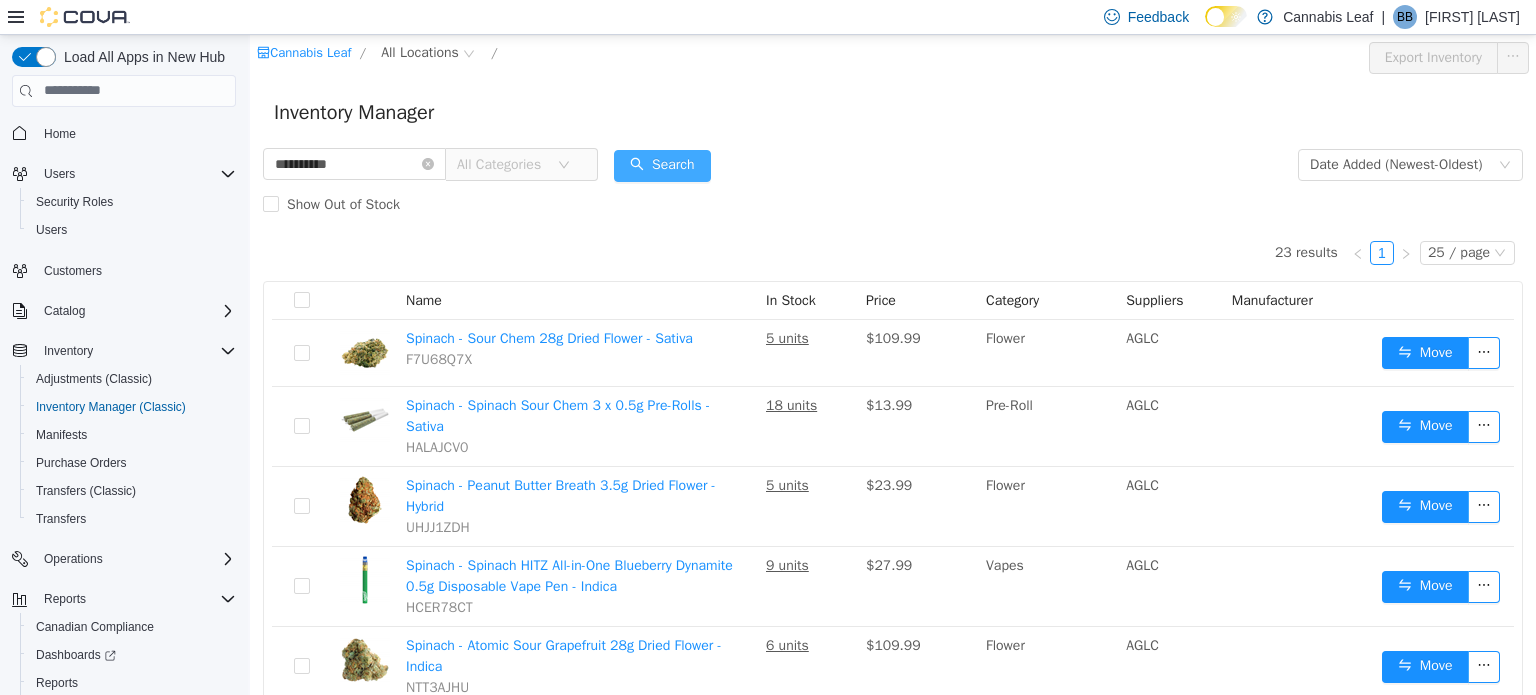 click on "Search" at bounding box center (662, 165) 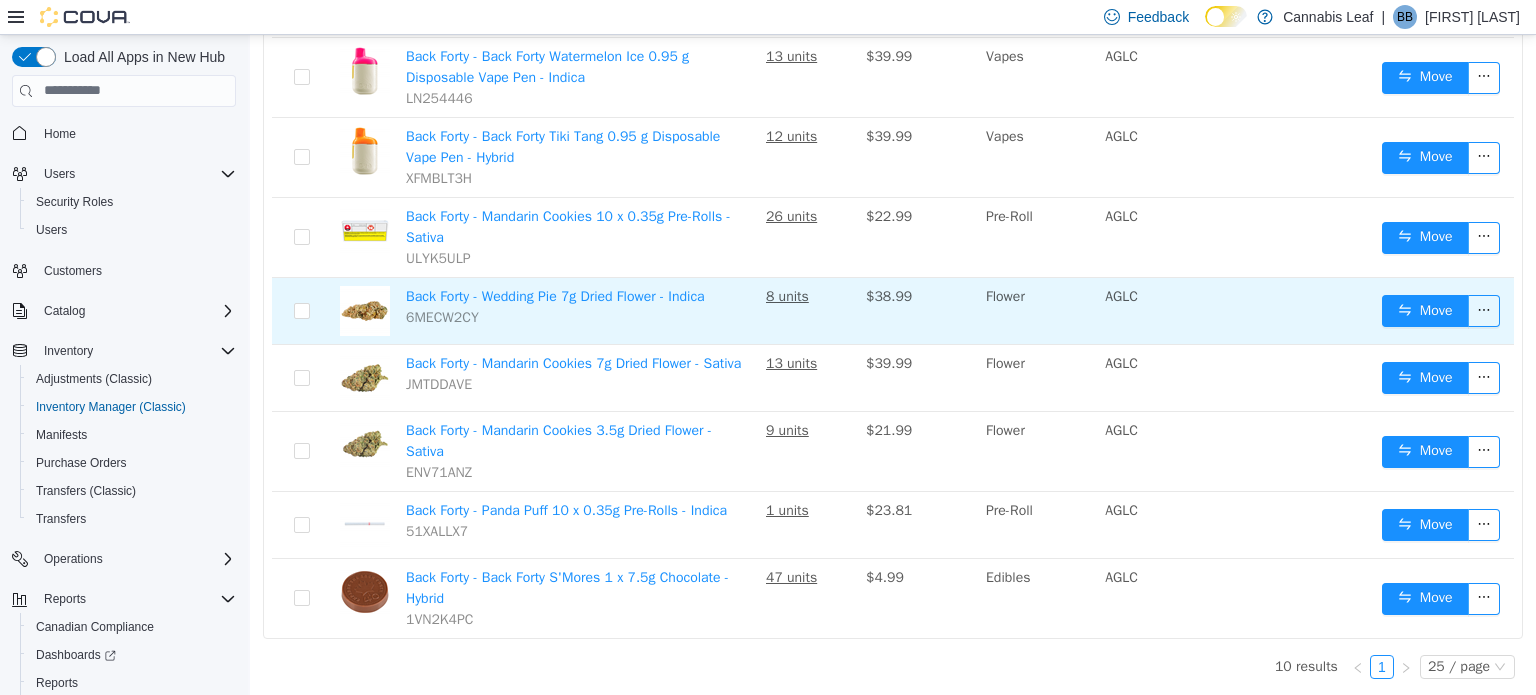 scroll, scrollTop: 452, scrollLeft: 0, axis: vertical 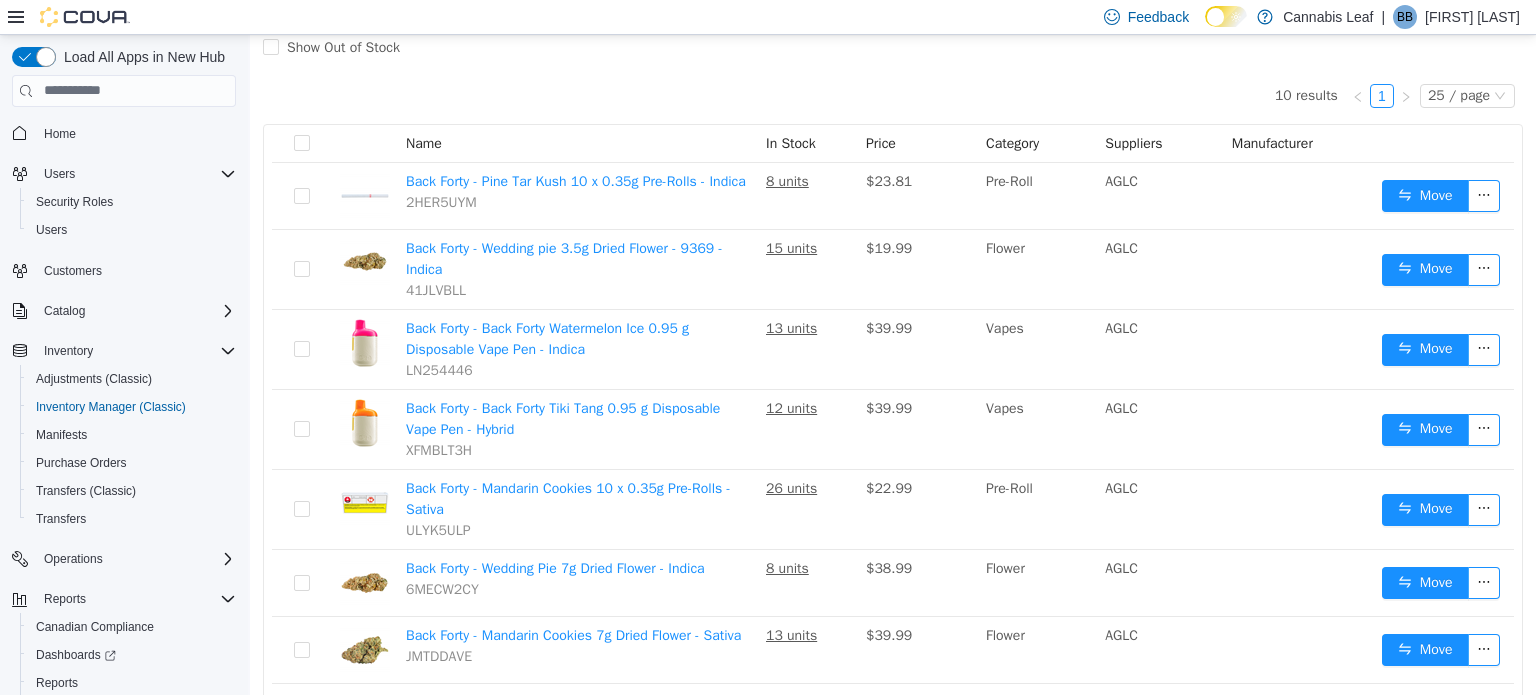 drag, startPoint x: 1535, startPoint y: 473, endPoint x: 1785, endPoint y: 52, distance: 489.63354 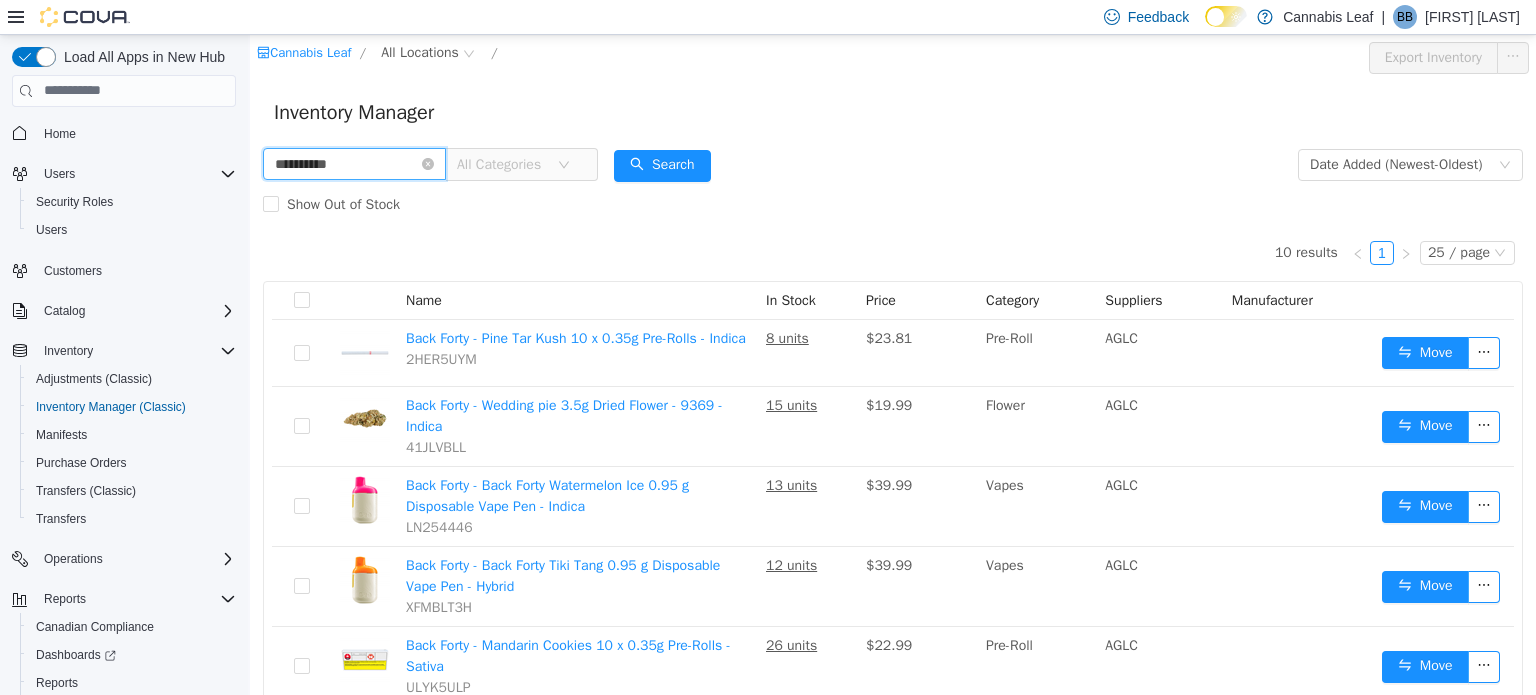 drag, startPoint x: 305, startPoint y: 163, endPoint x: 232, endPoint y: 149, distance: 74.330345 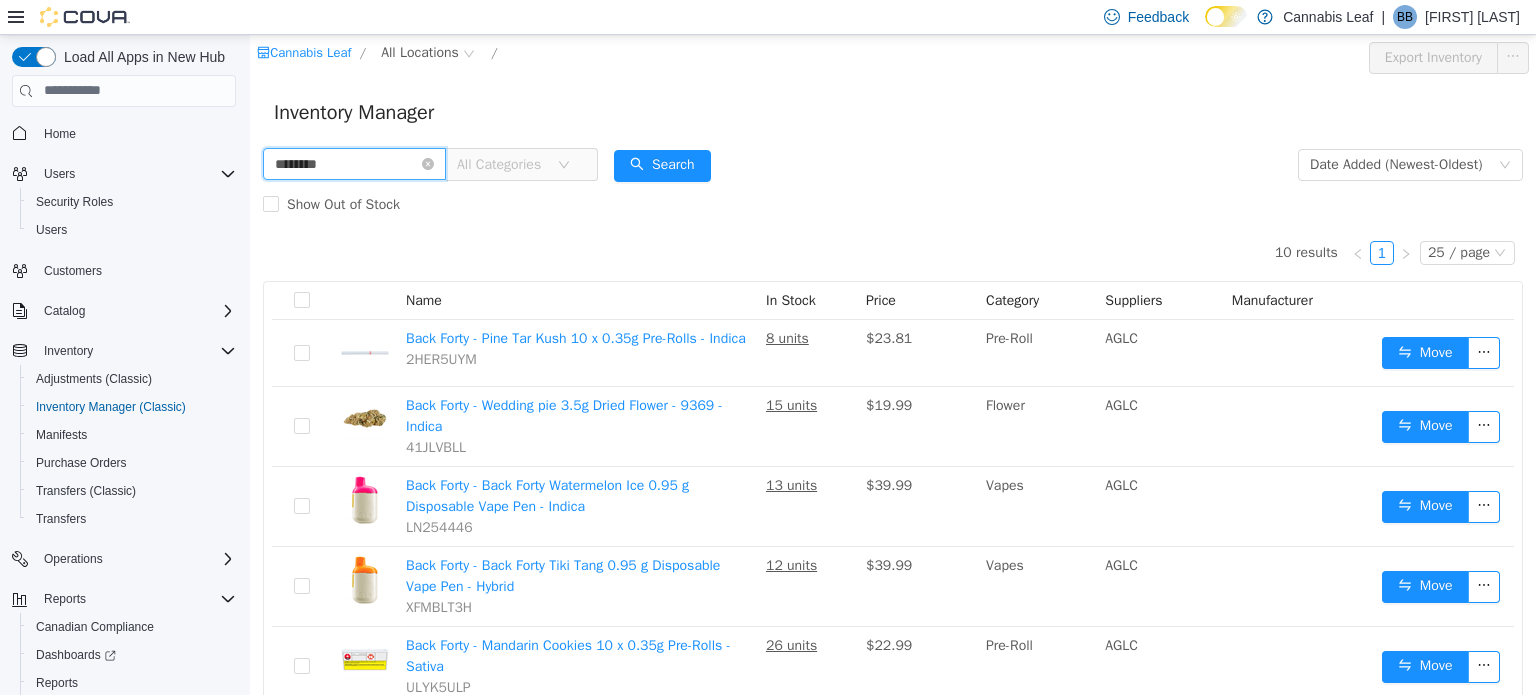 type on "********" 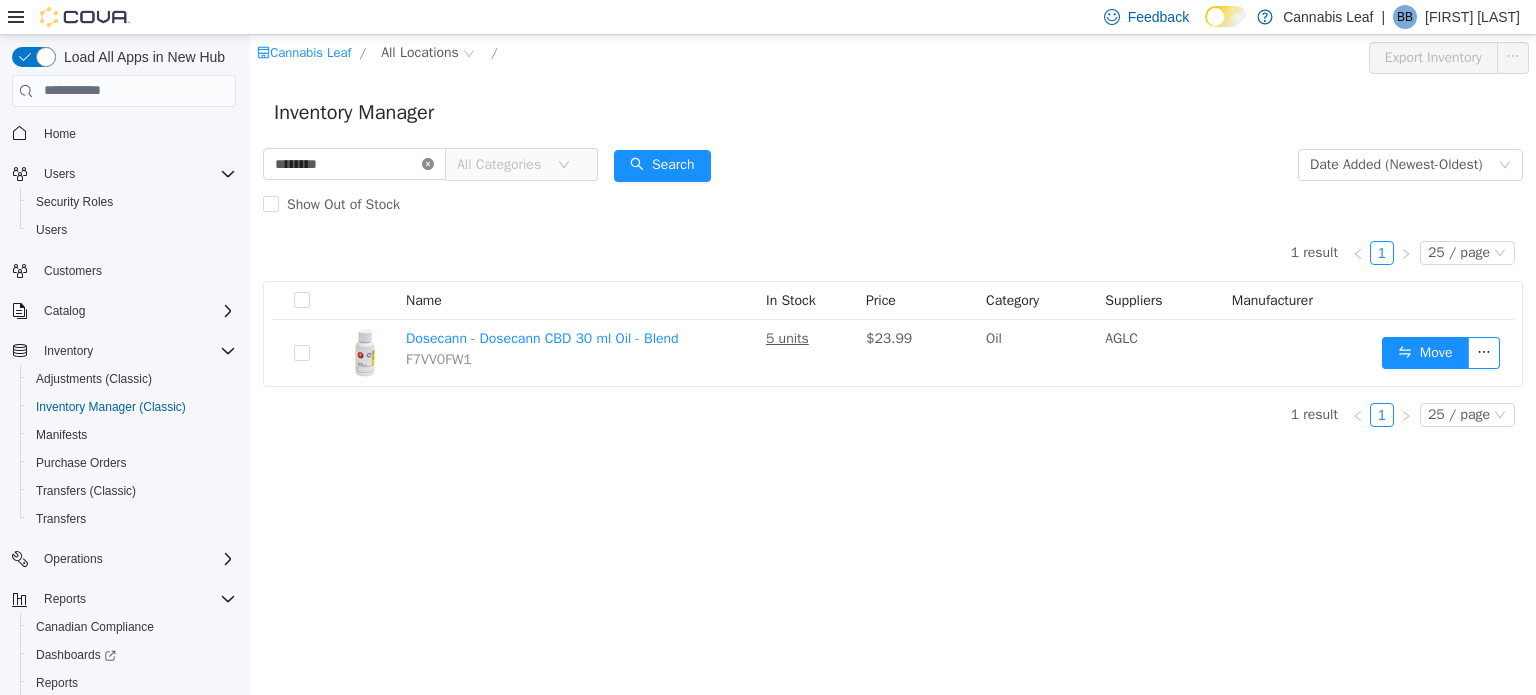 click 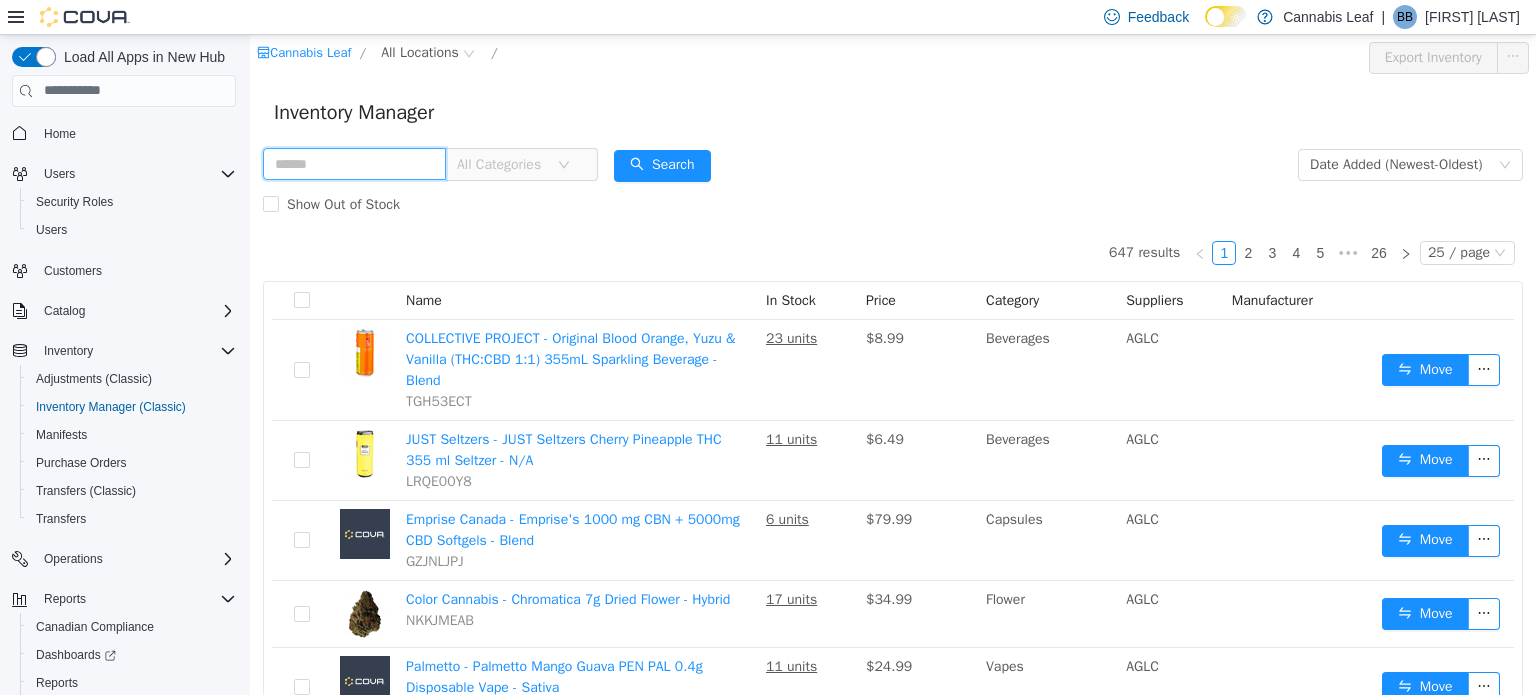 click at bounding box center (354, 163) 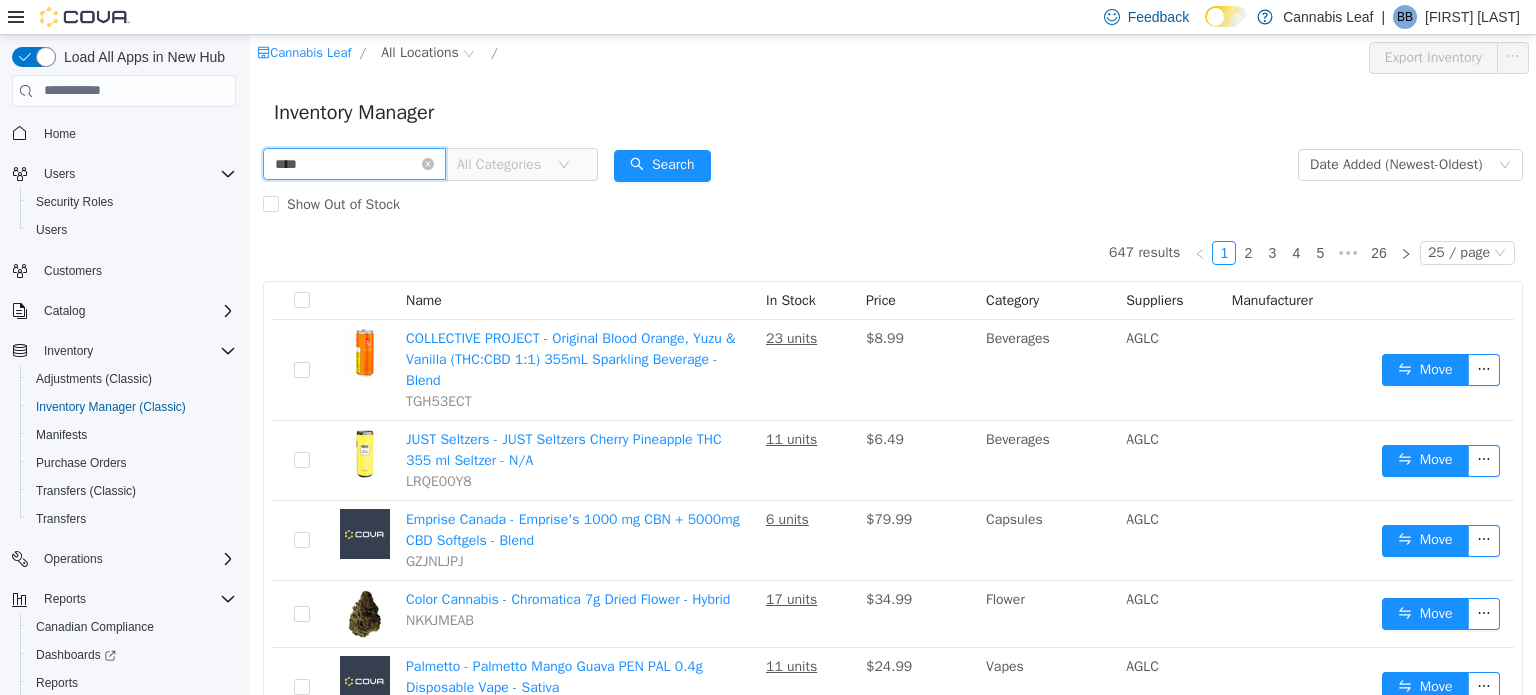 type on "****" 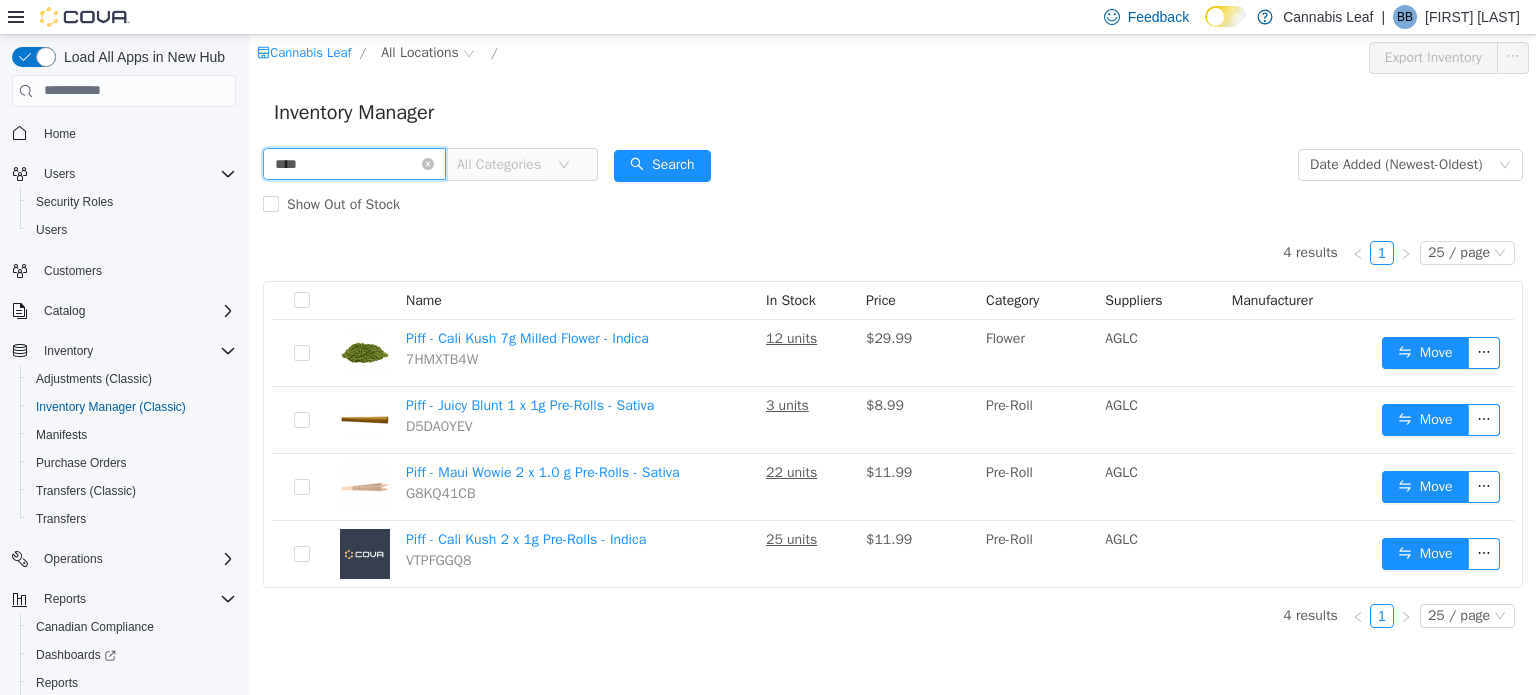 click on "****" at bounding box center (354, 163) 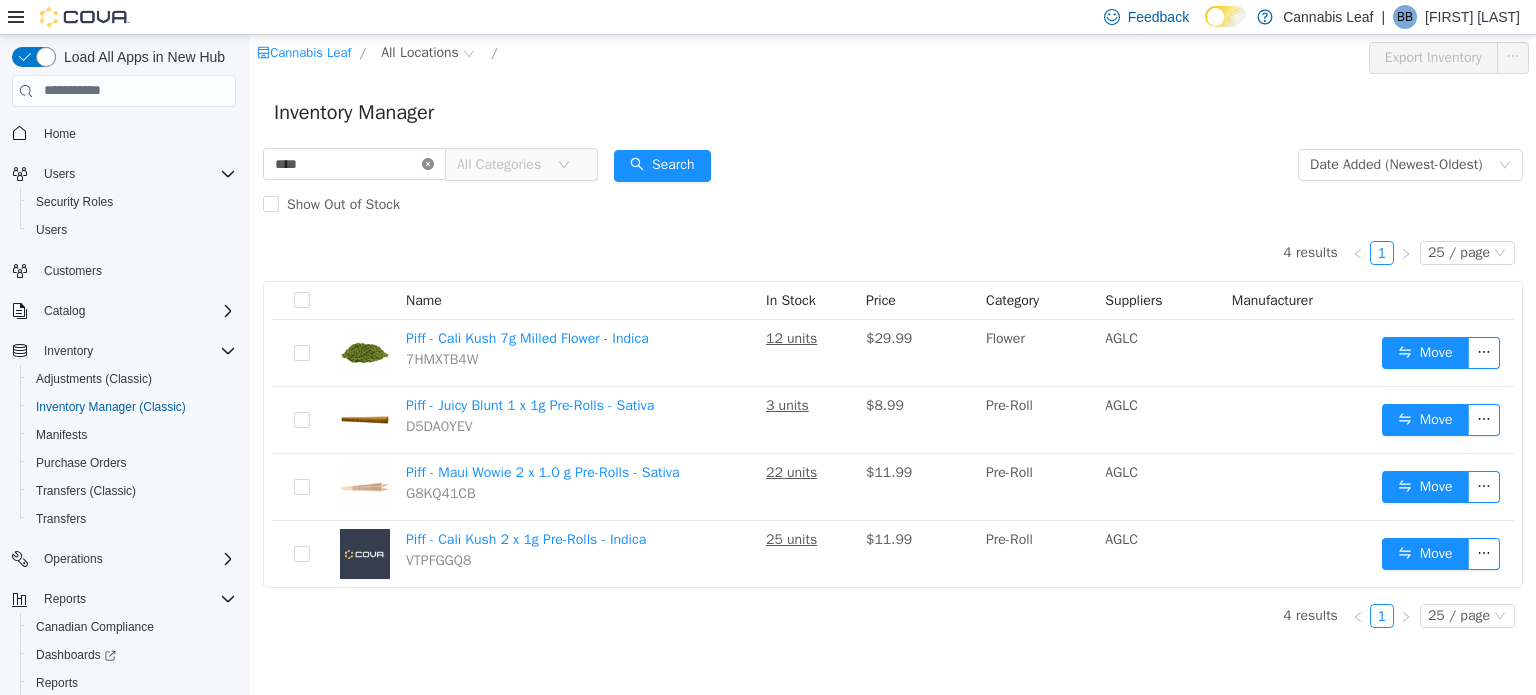 click 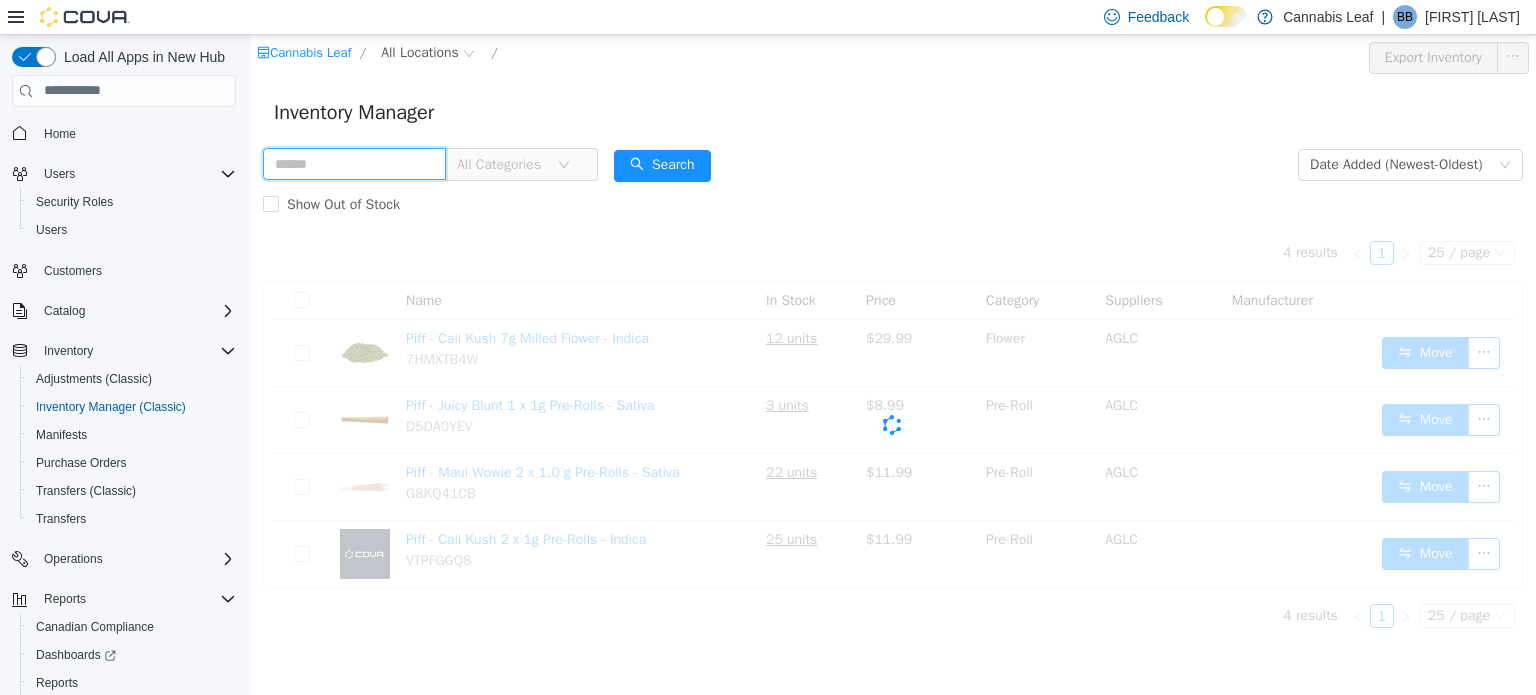 click at bounding box center [354, 163] 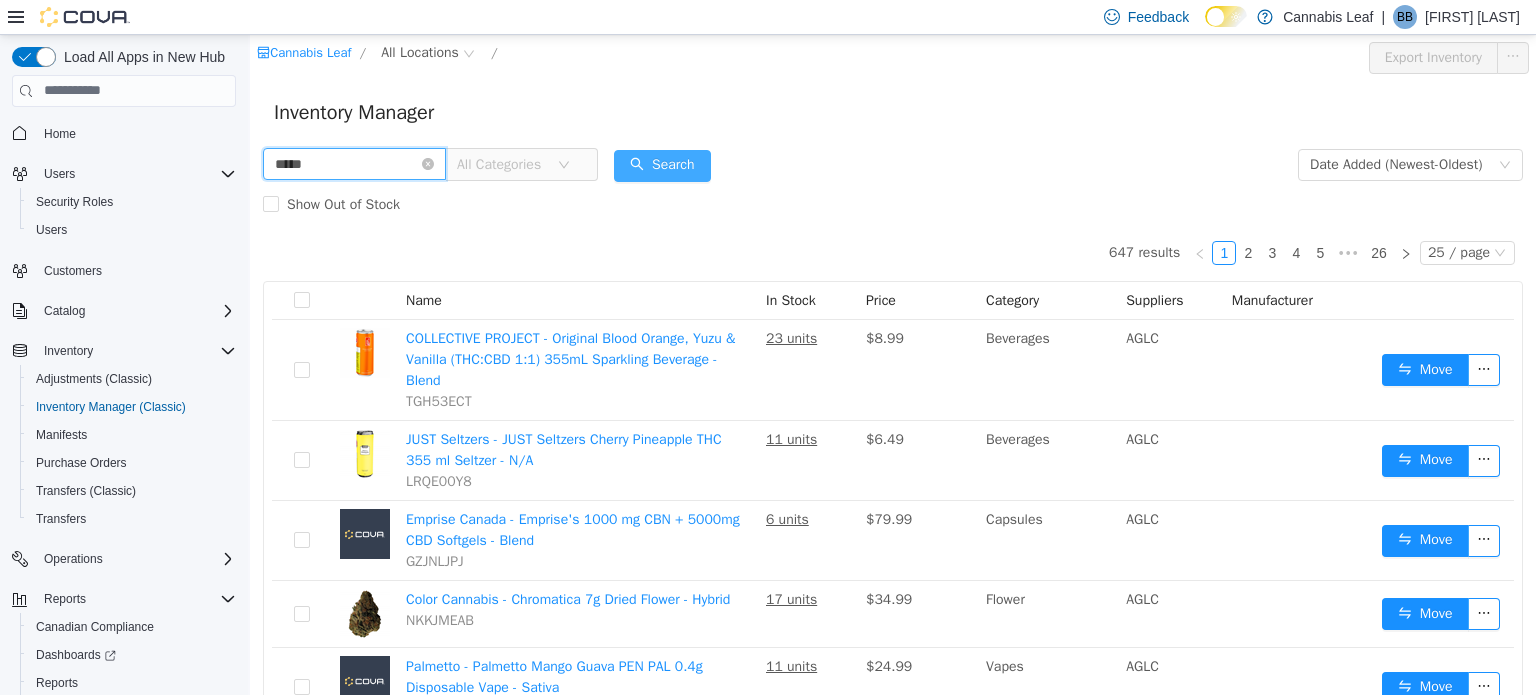 type on "*****" 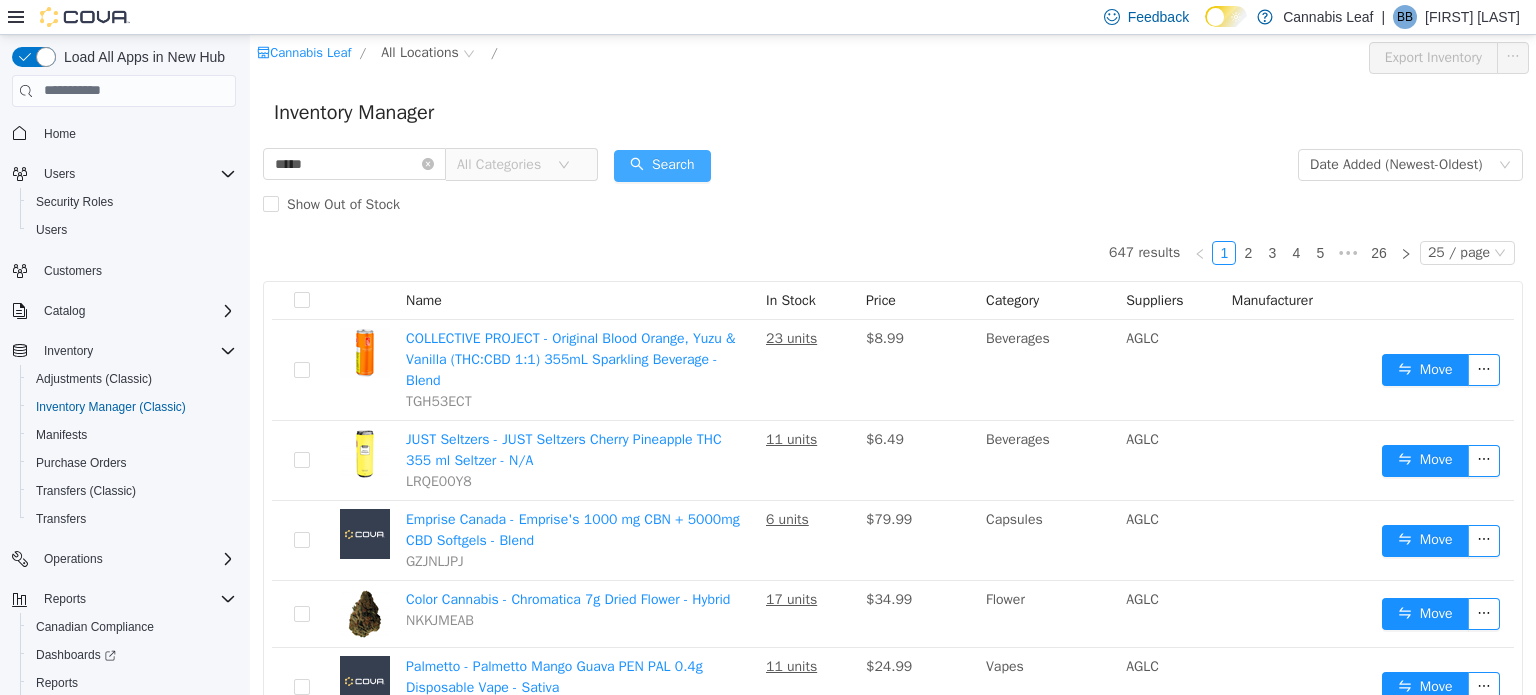 click on "Search" at bounding box center [662, 165] 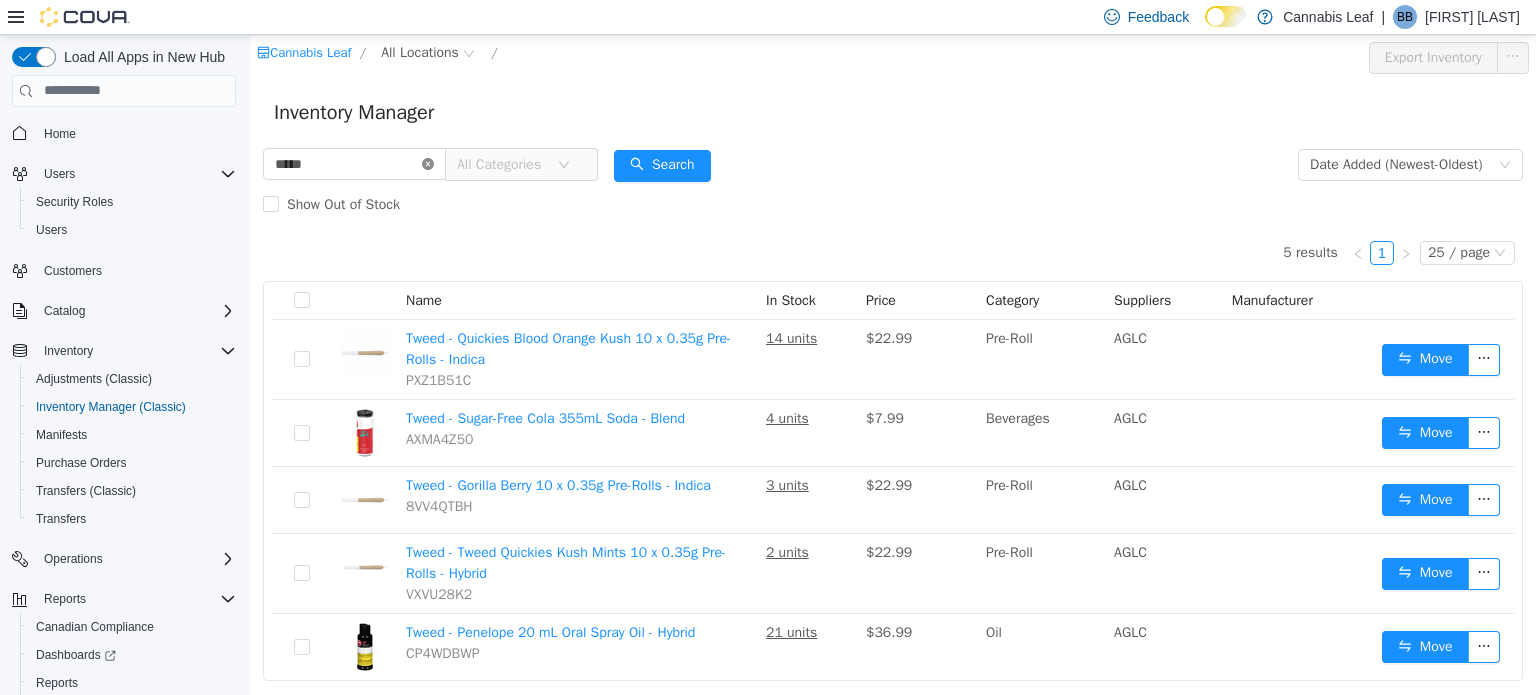 click 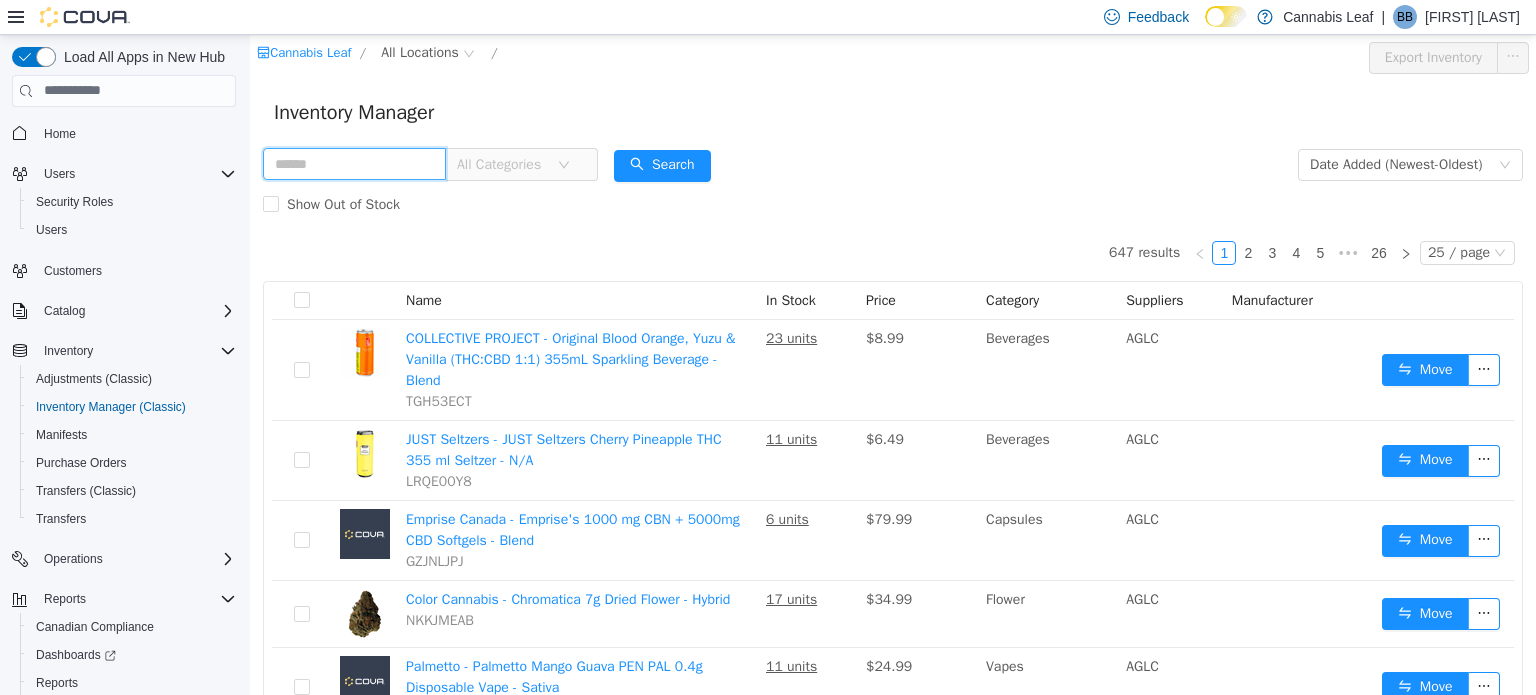 click at bounding box center [354, 163] 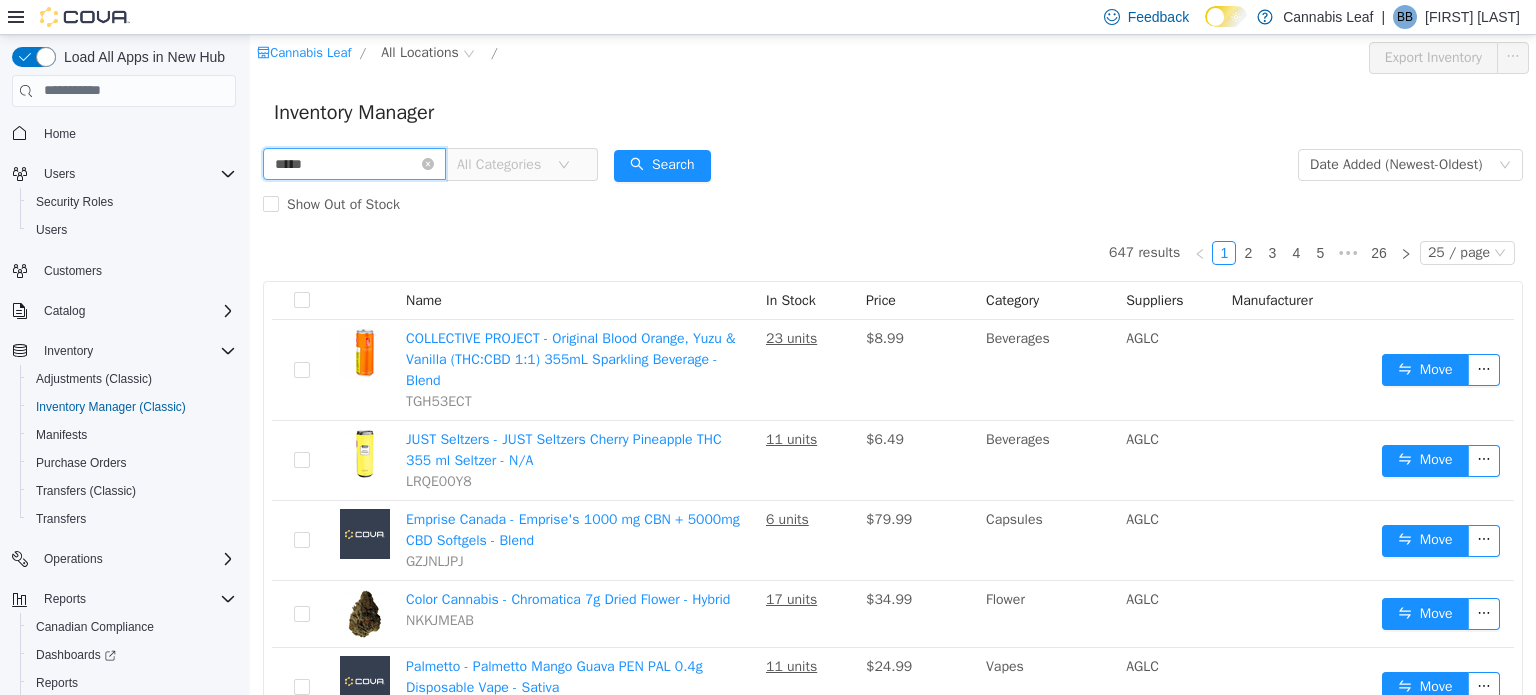 type on "*****" 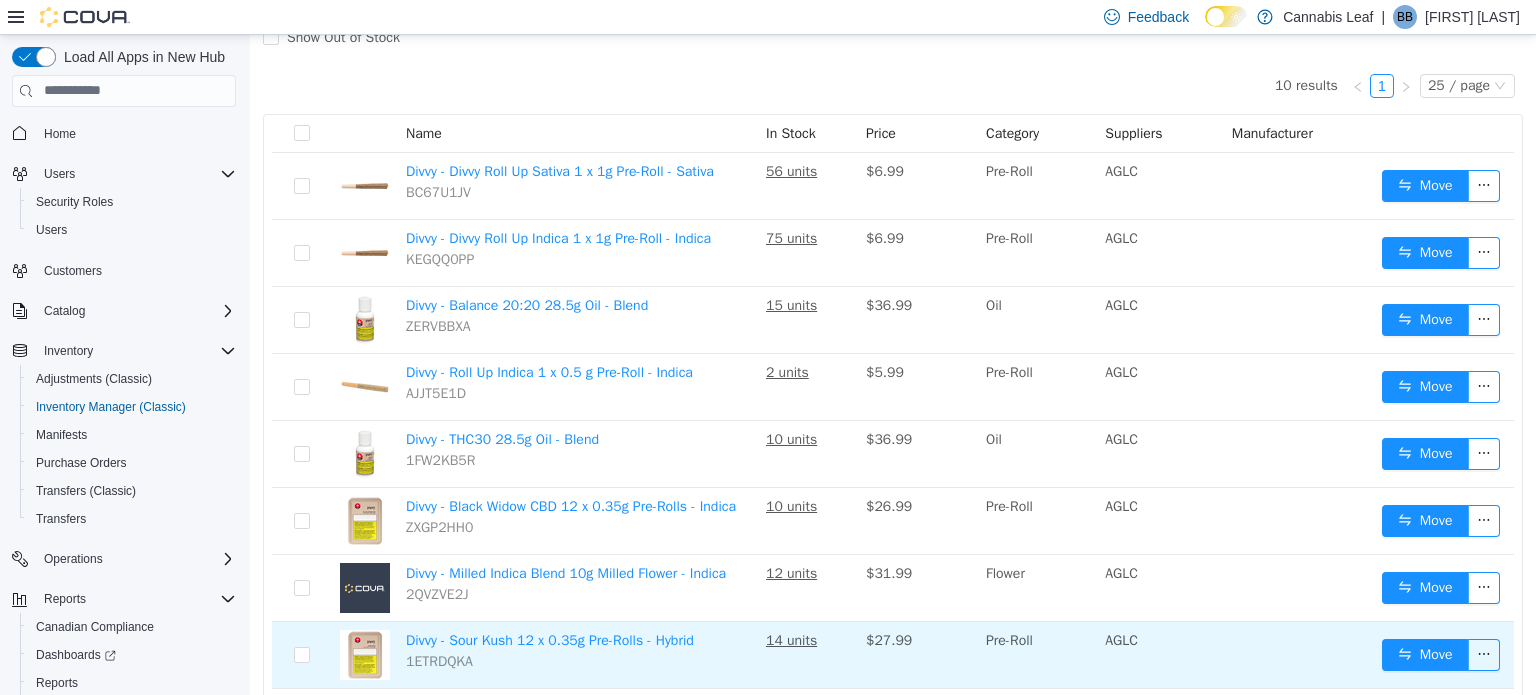 scroll, scrollTop: 148, scrollLeft: 0, axis: vertical 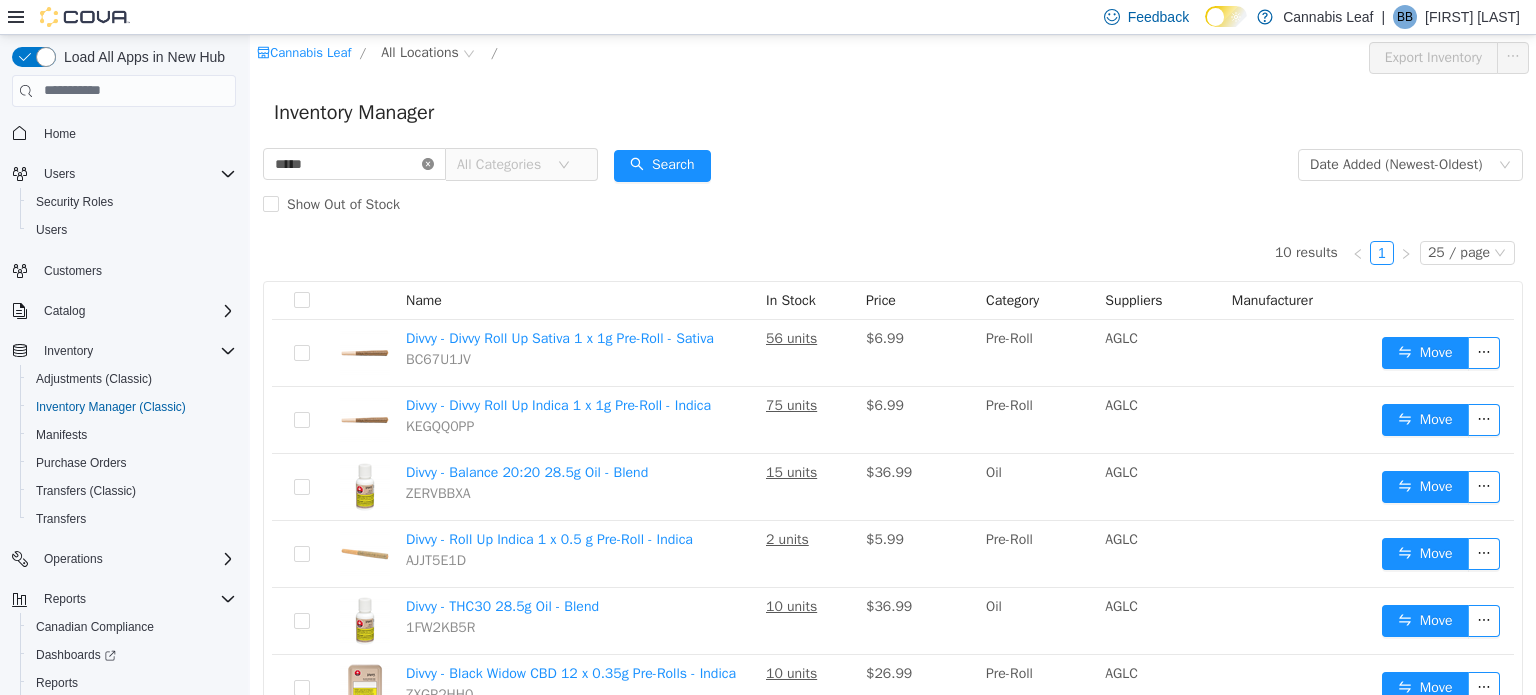 click 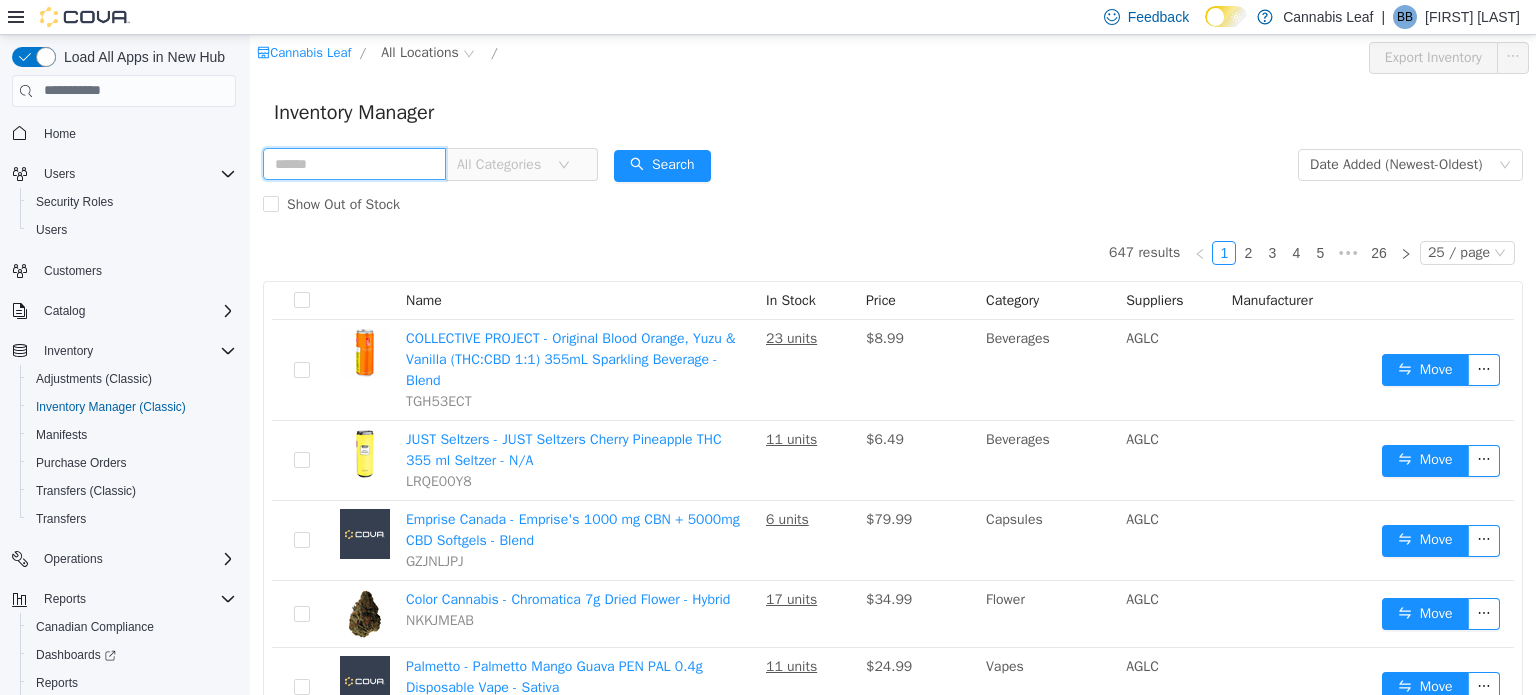 click at bounding box center (354, 163) 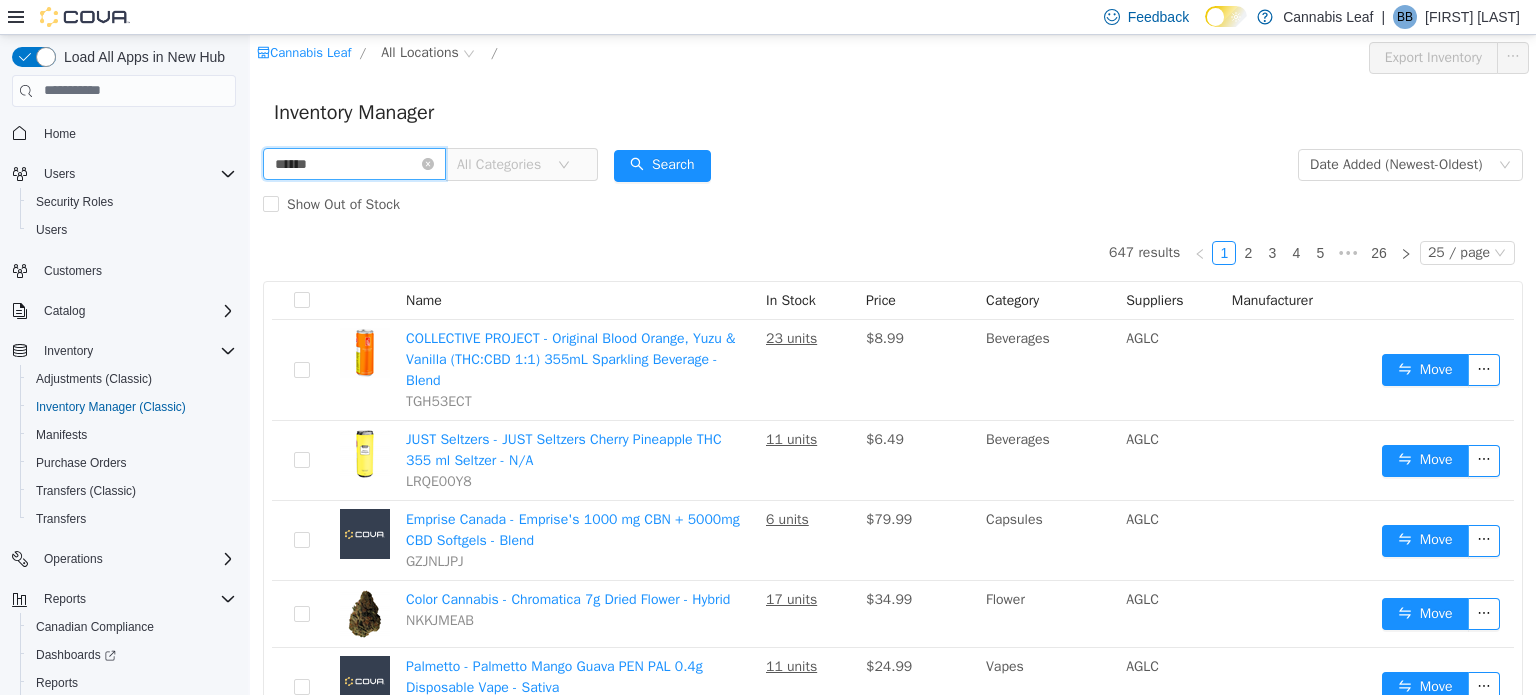 type on "******" 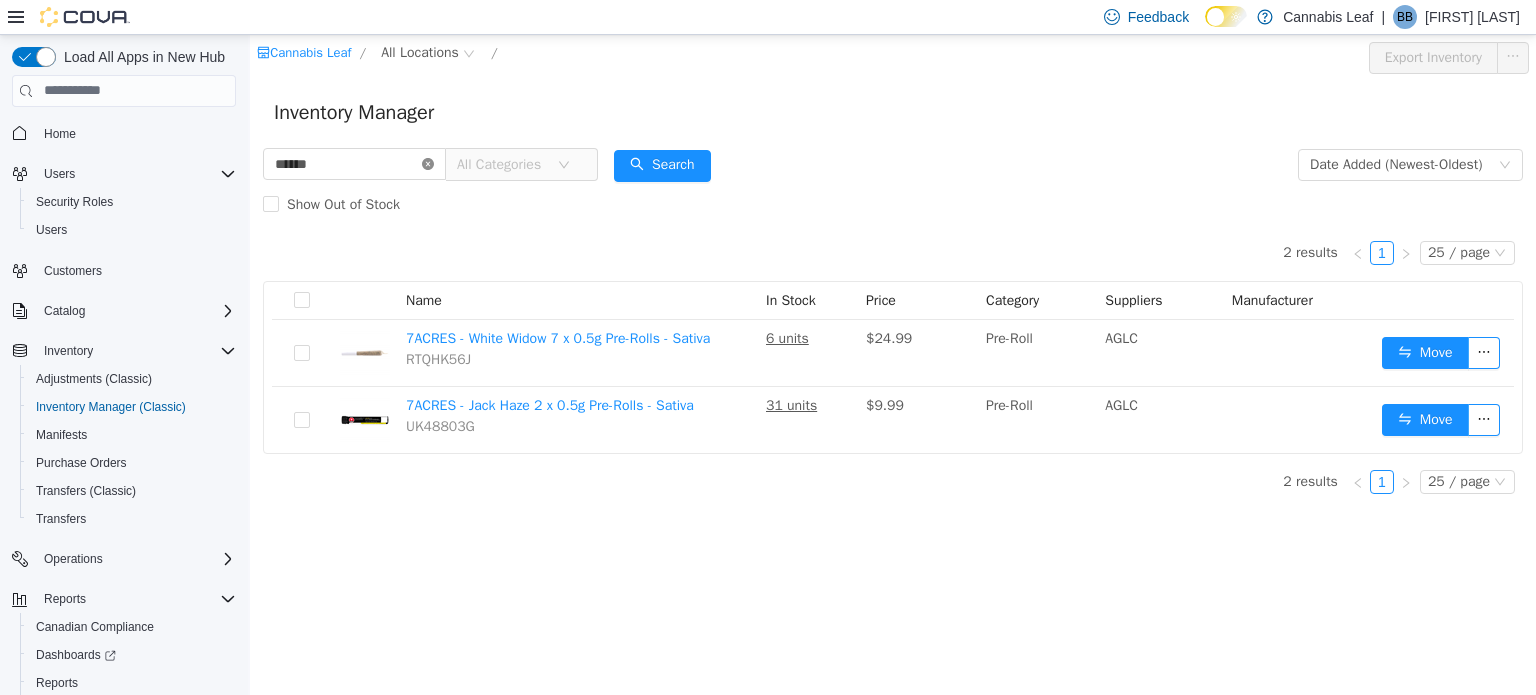 click 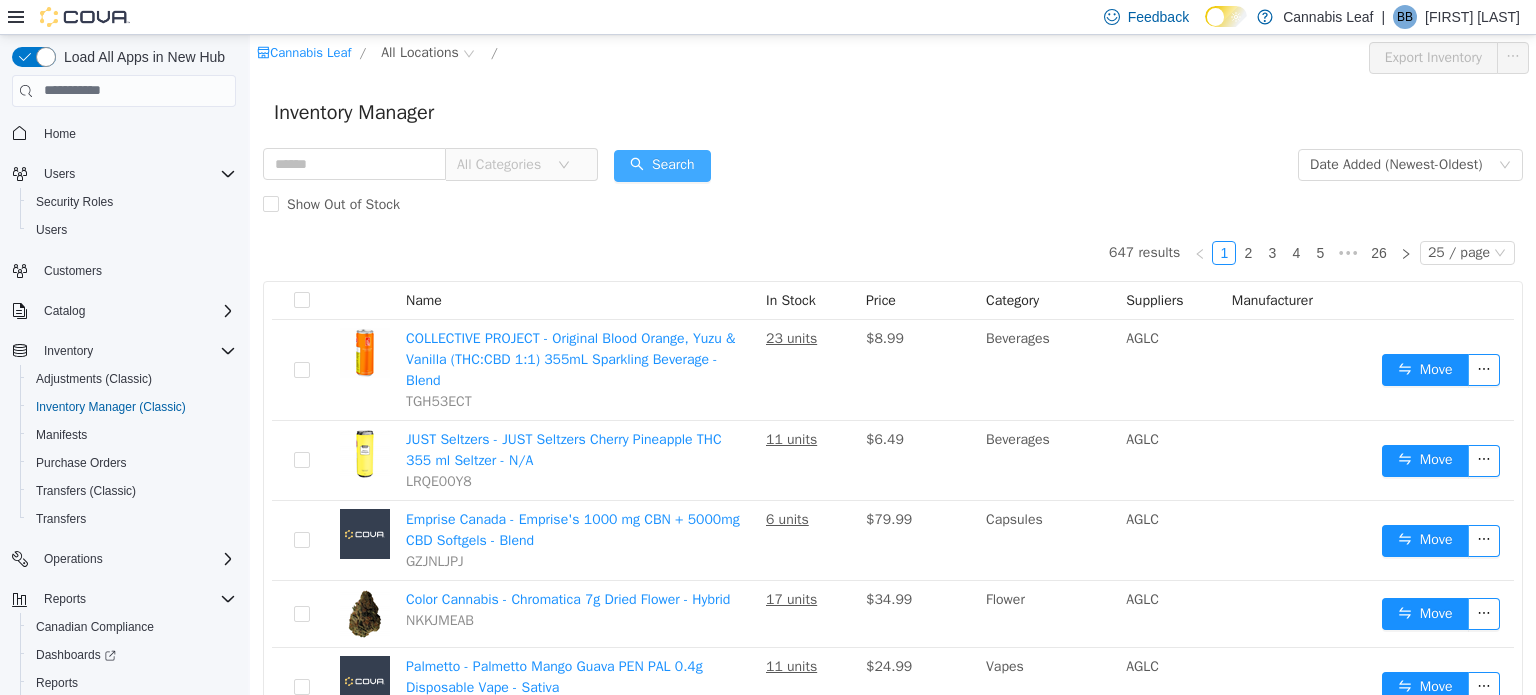 click on "Search" at bounding box center [662, 165] 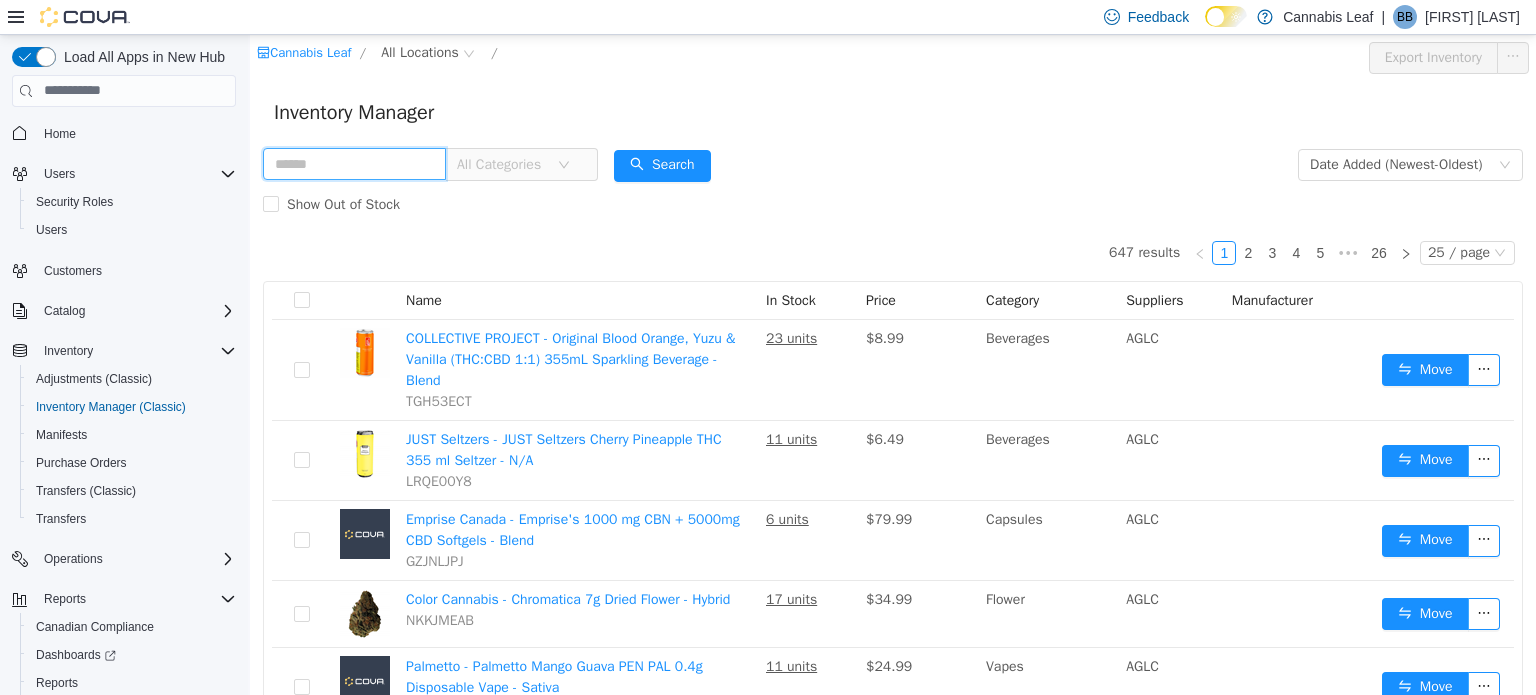 click at bounding box center (354, 163) 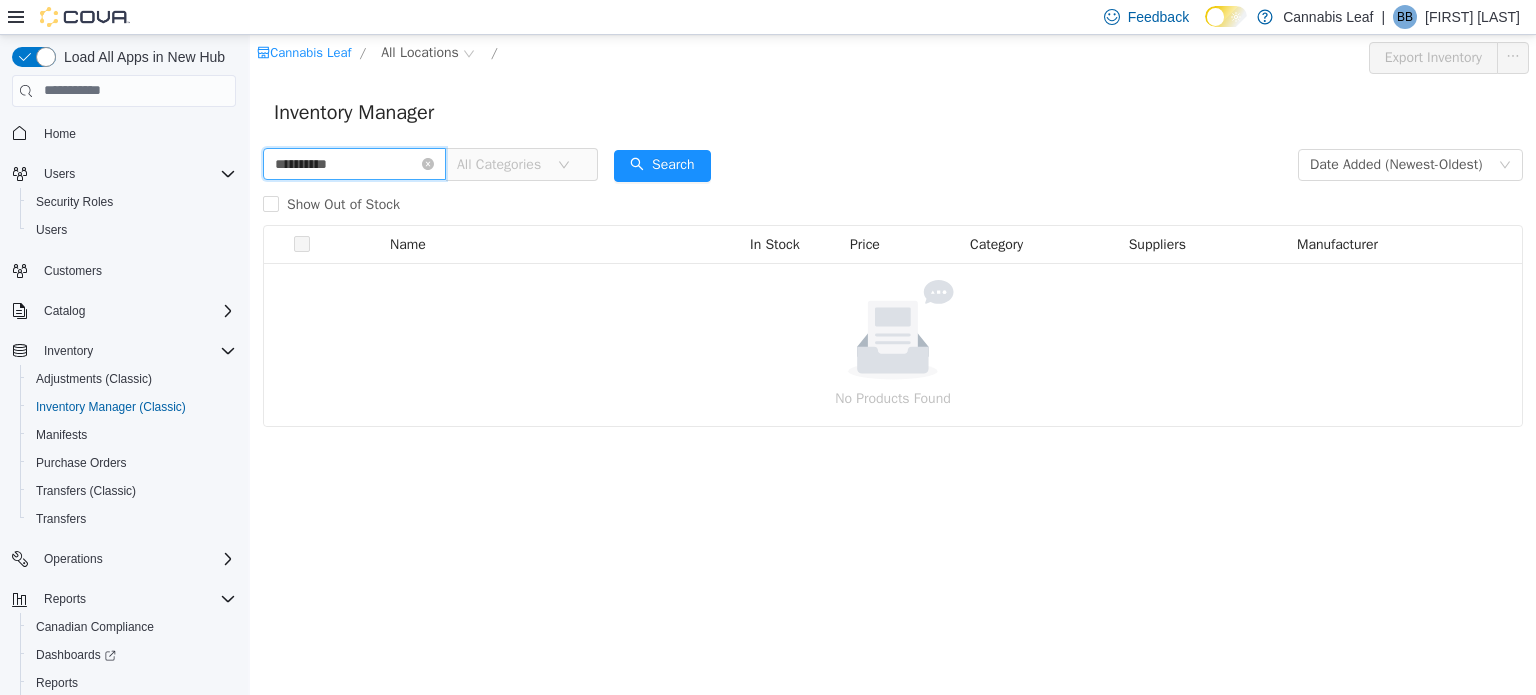 click on "**********" at bounding box center [354, 163] 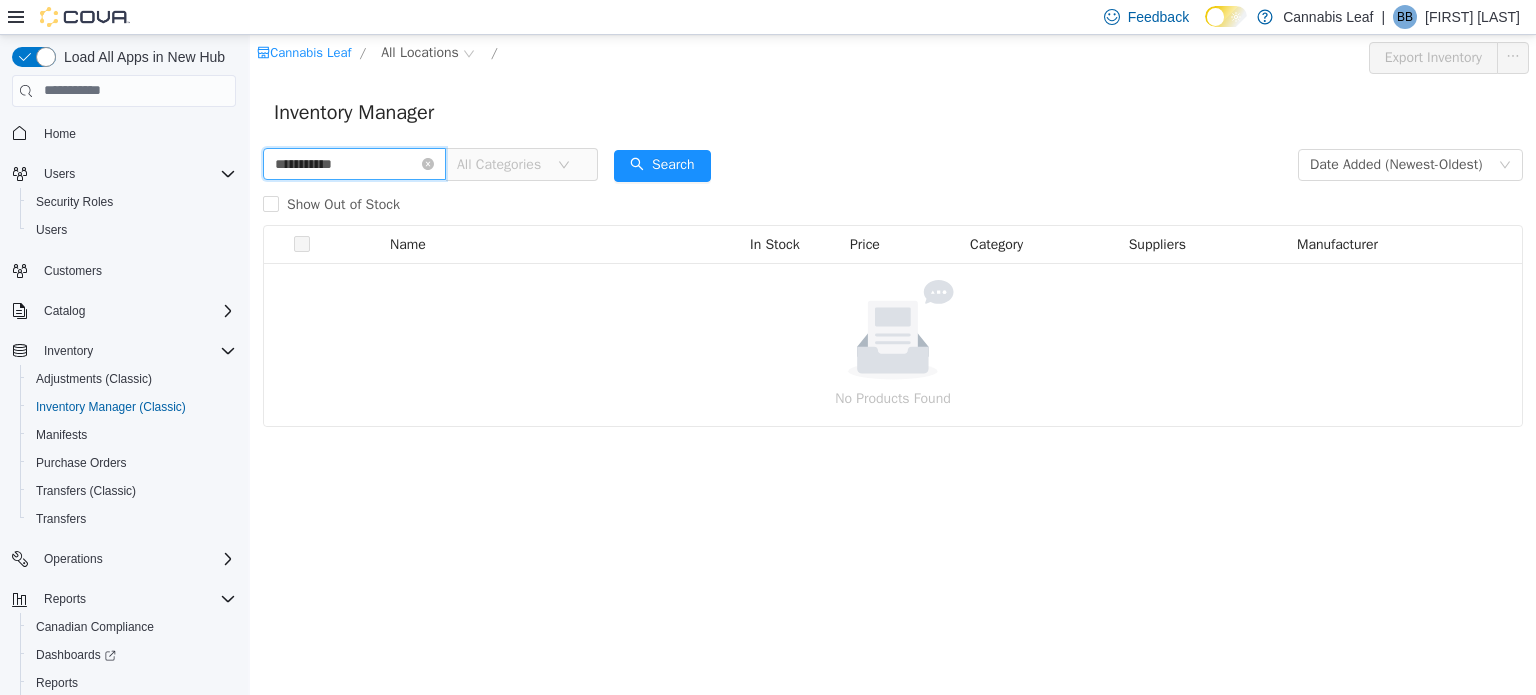 type on "**********" 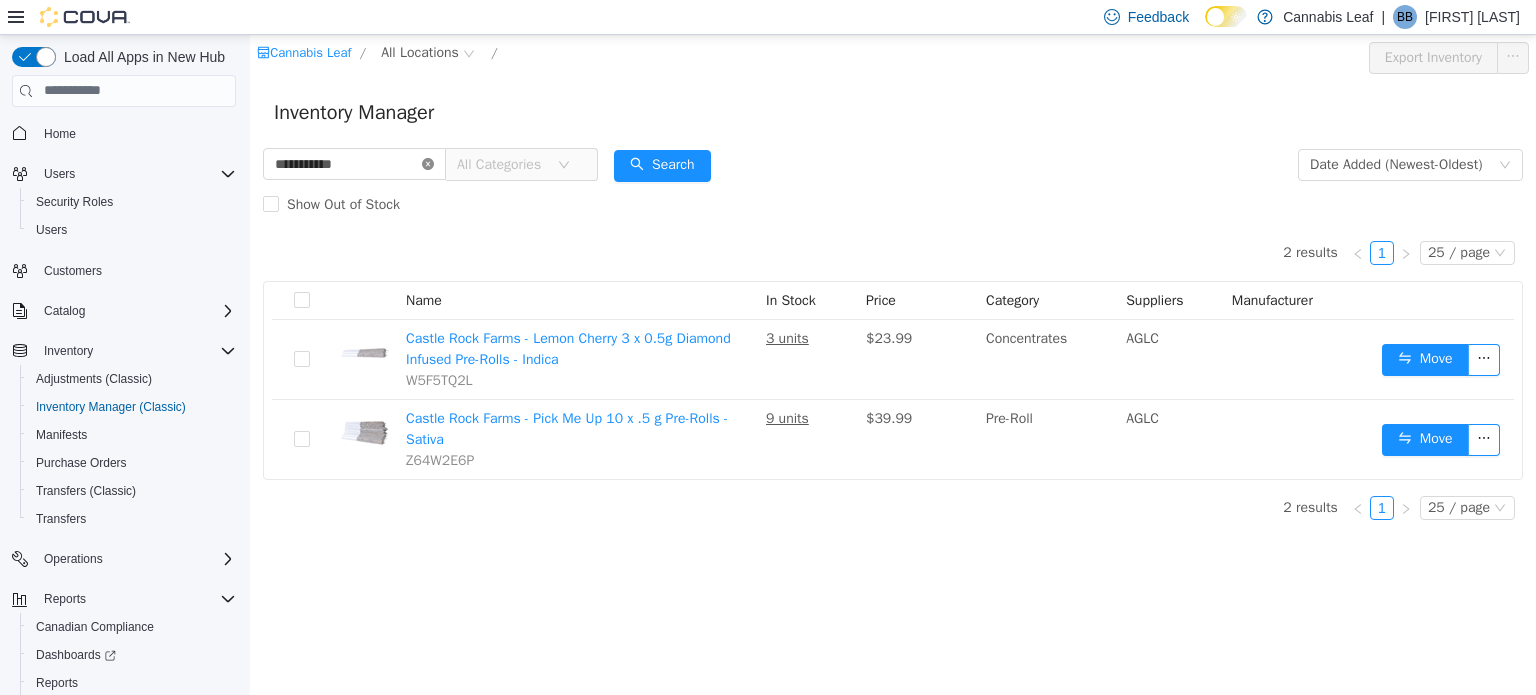 click 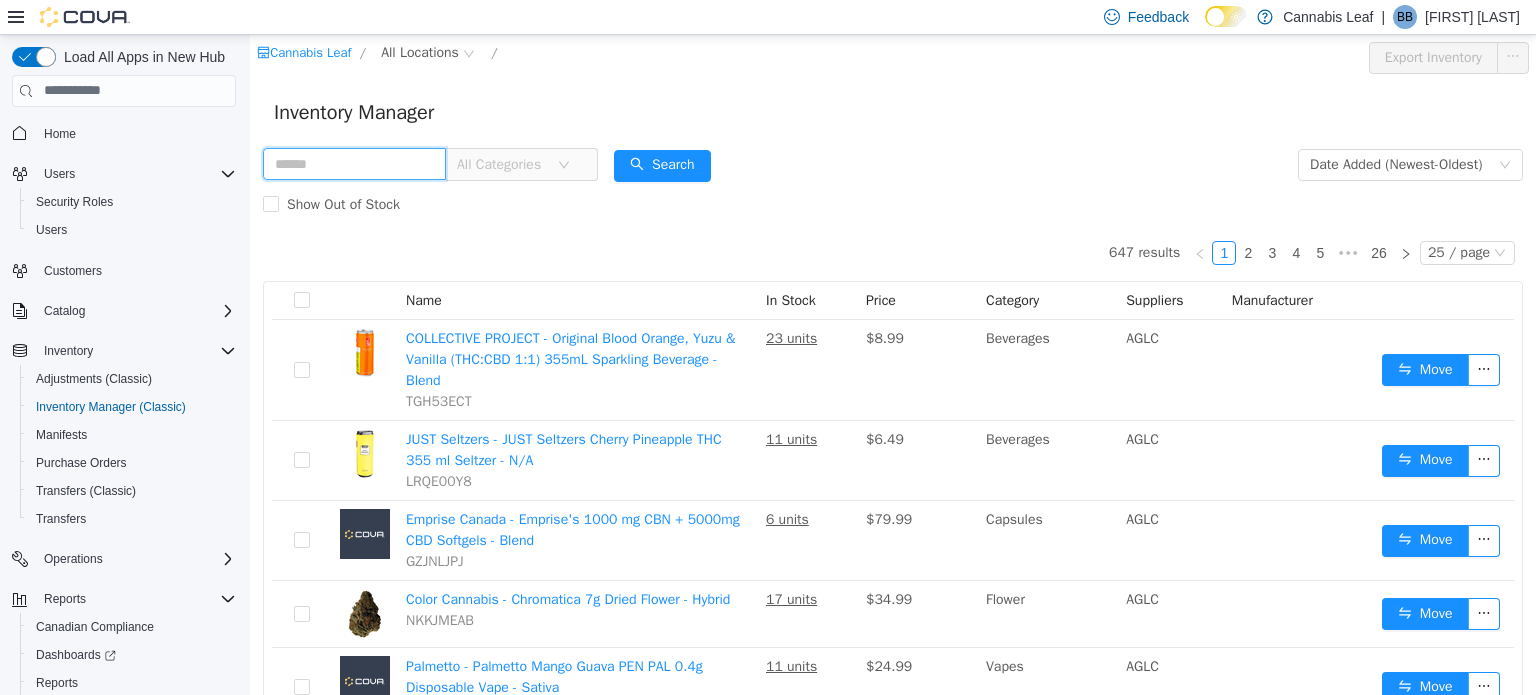 click at bounding box center (354, 163) 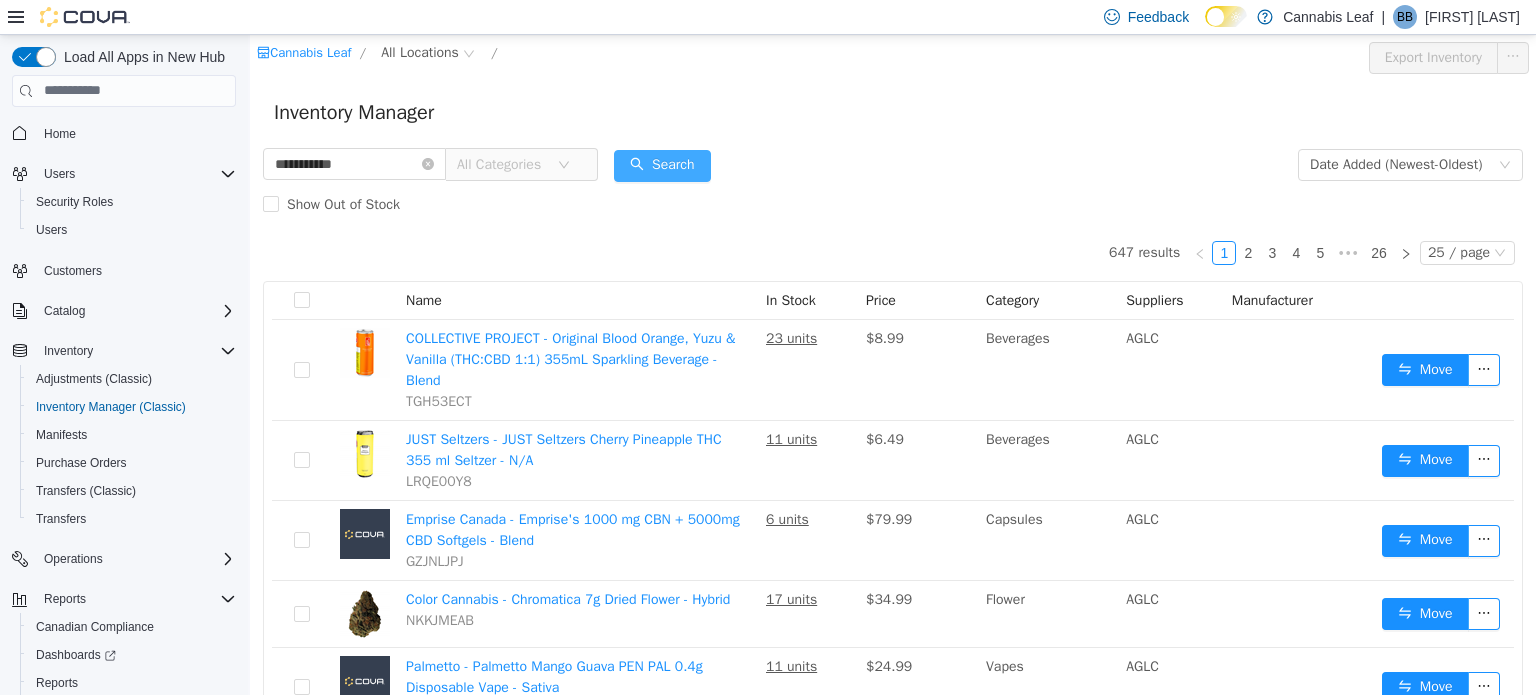 click on "Search" at bounding box center [662, 165] 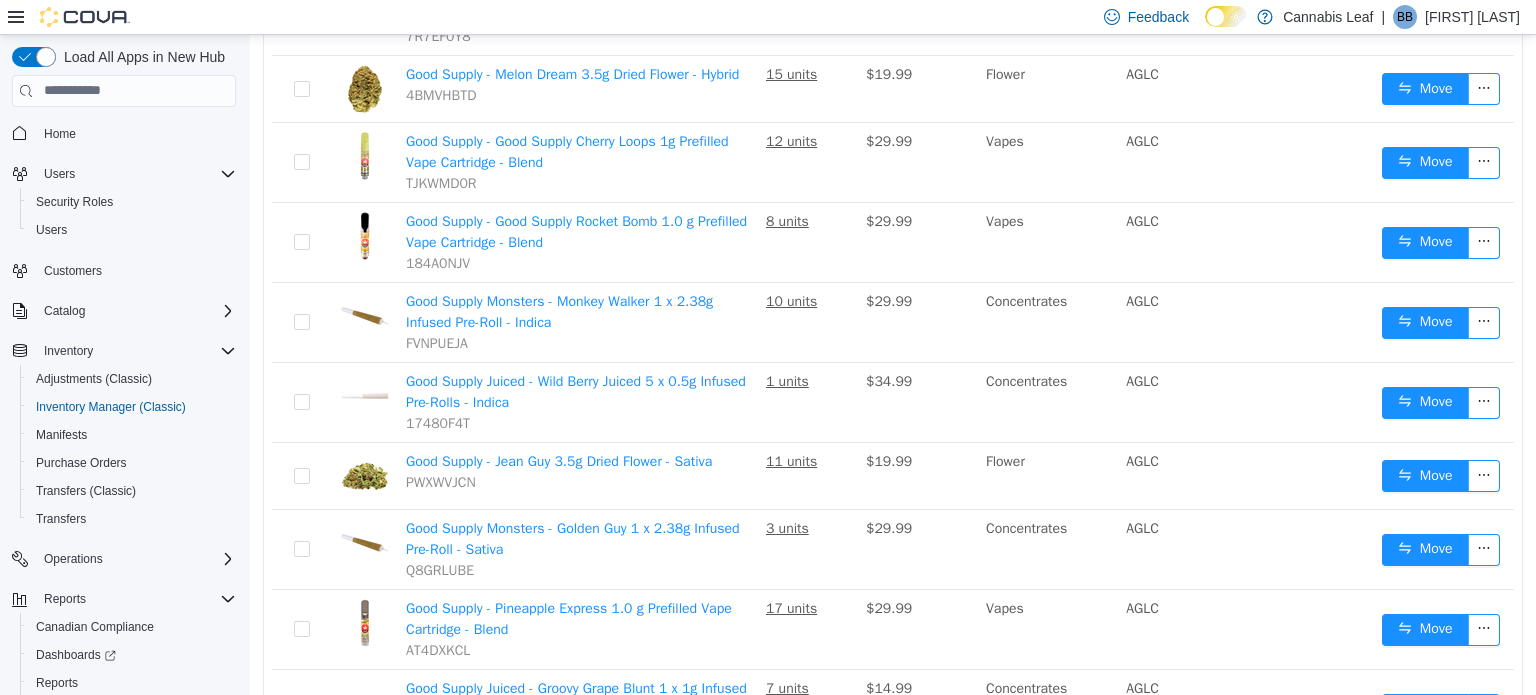 scroll, scrollTop: 806, scrollLeft: 0, axis: vertical 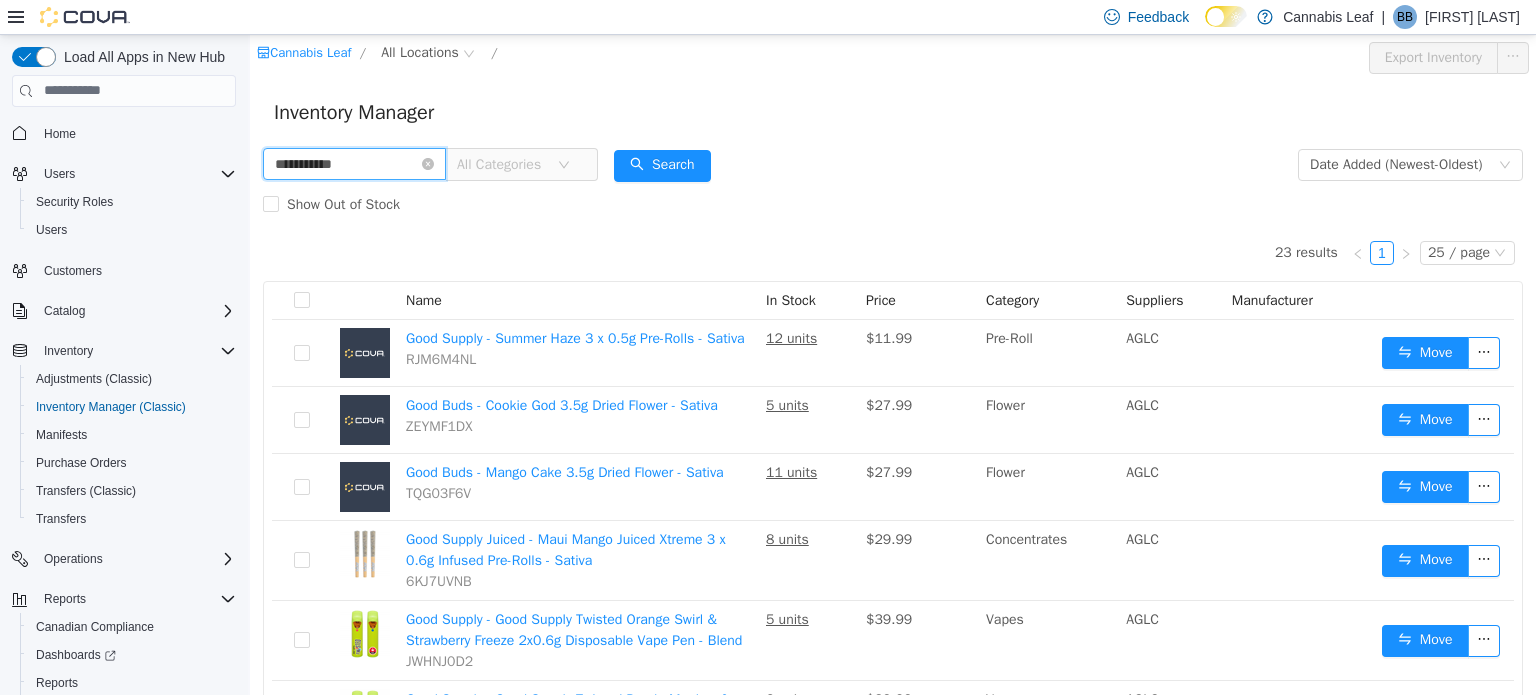 drag, startPoint x: 363, startPoint y: 162, endPoint x: 211, endPoint y: 137, distance: 154.0422 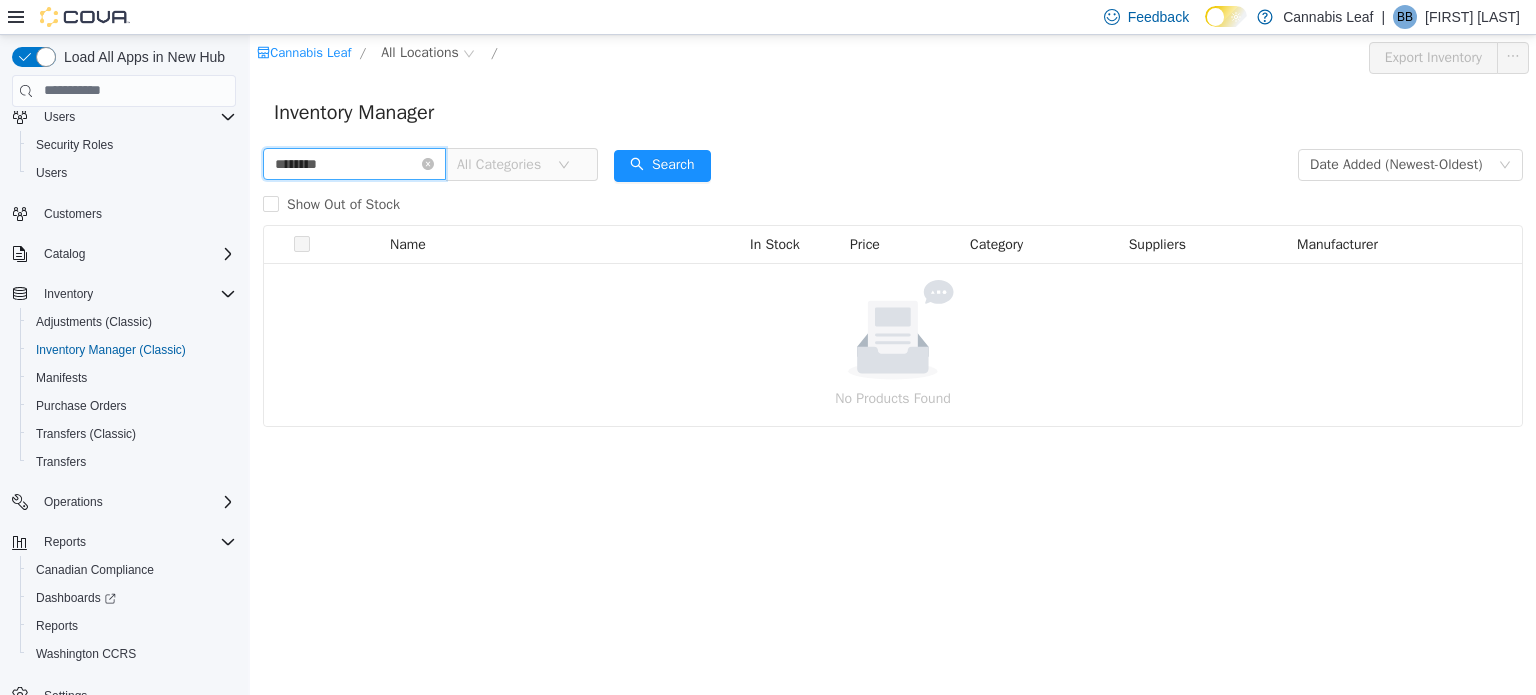 scroll, scrollTop: 88, scrollLeft: 0, axis: vertical 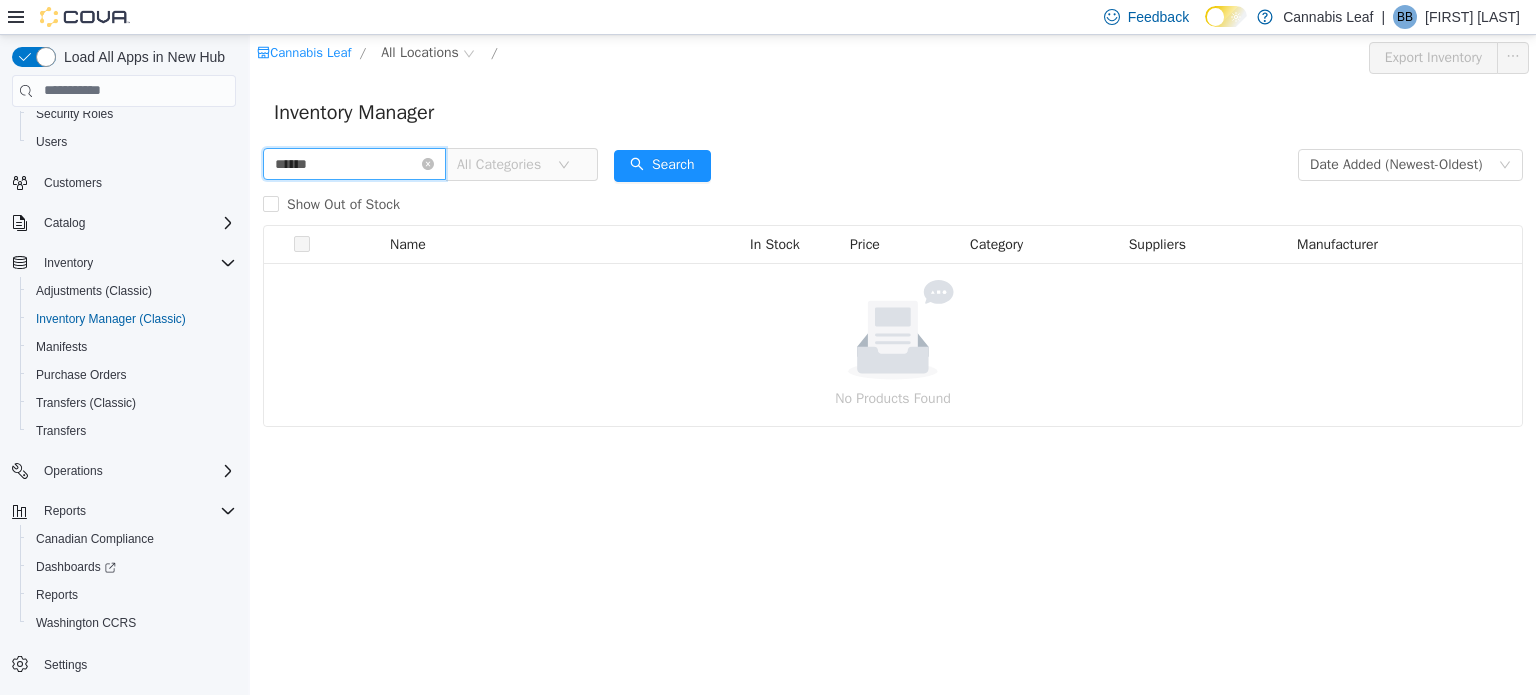 type on "******" 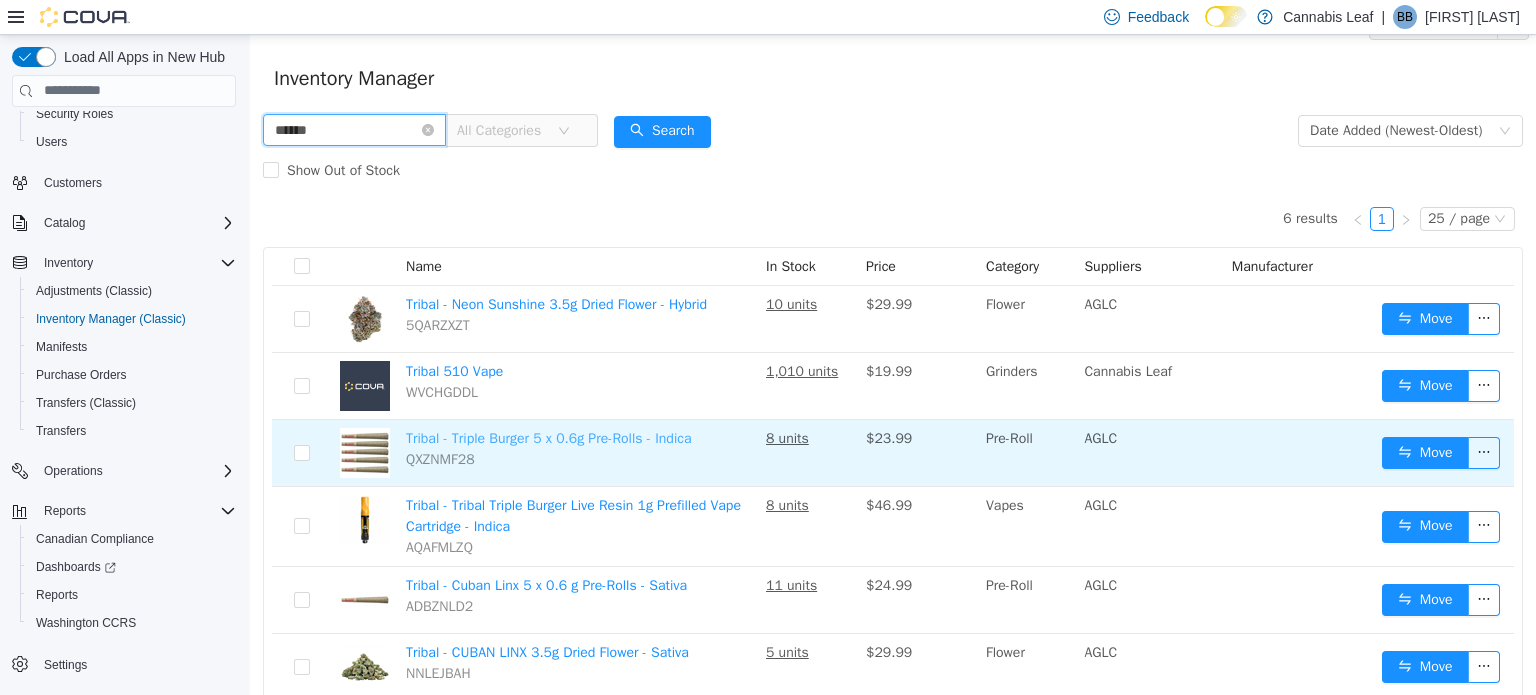 scroll, scrollTop: 95, scrollLeft: 0, axis: vertical 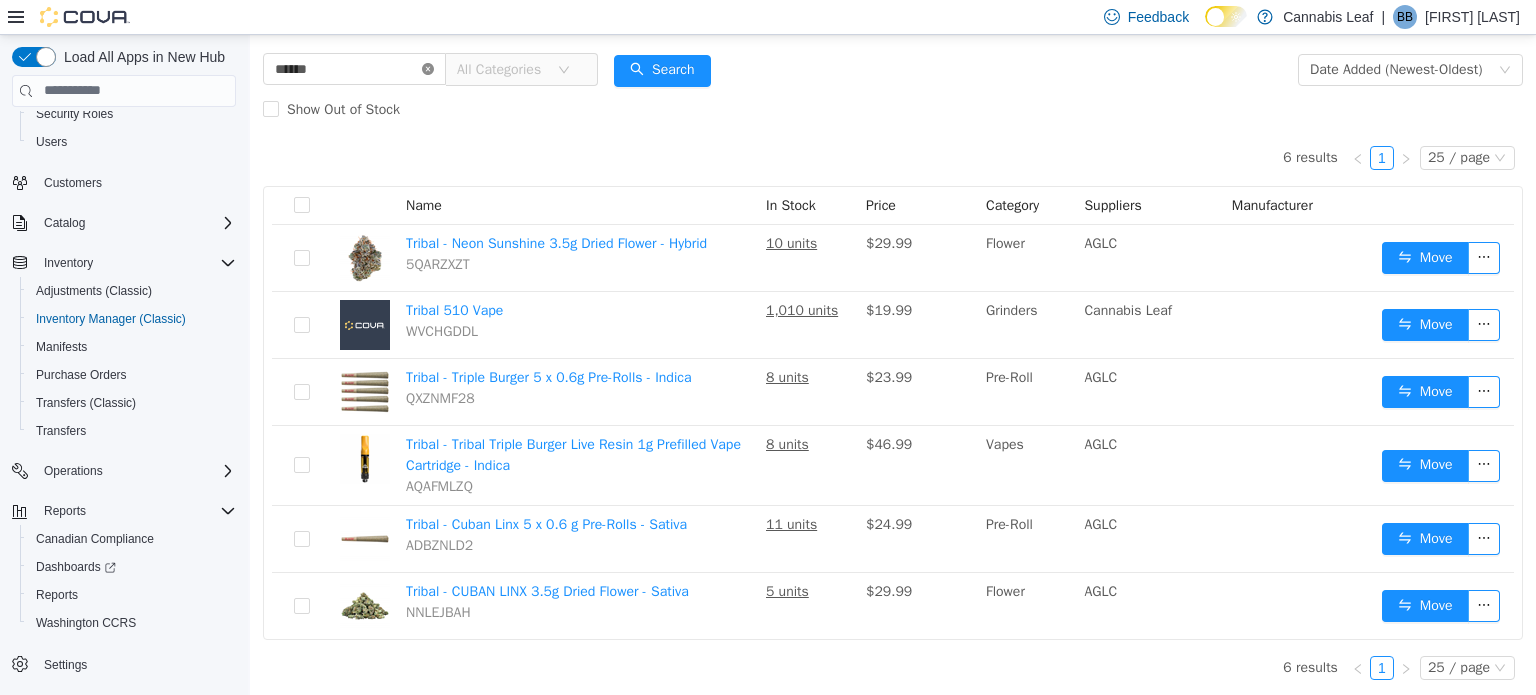 click 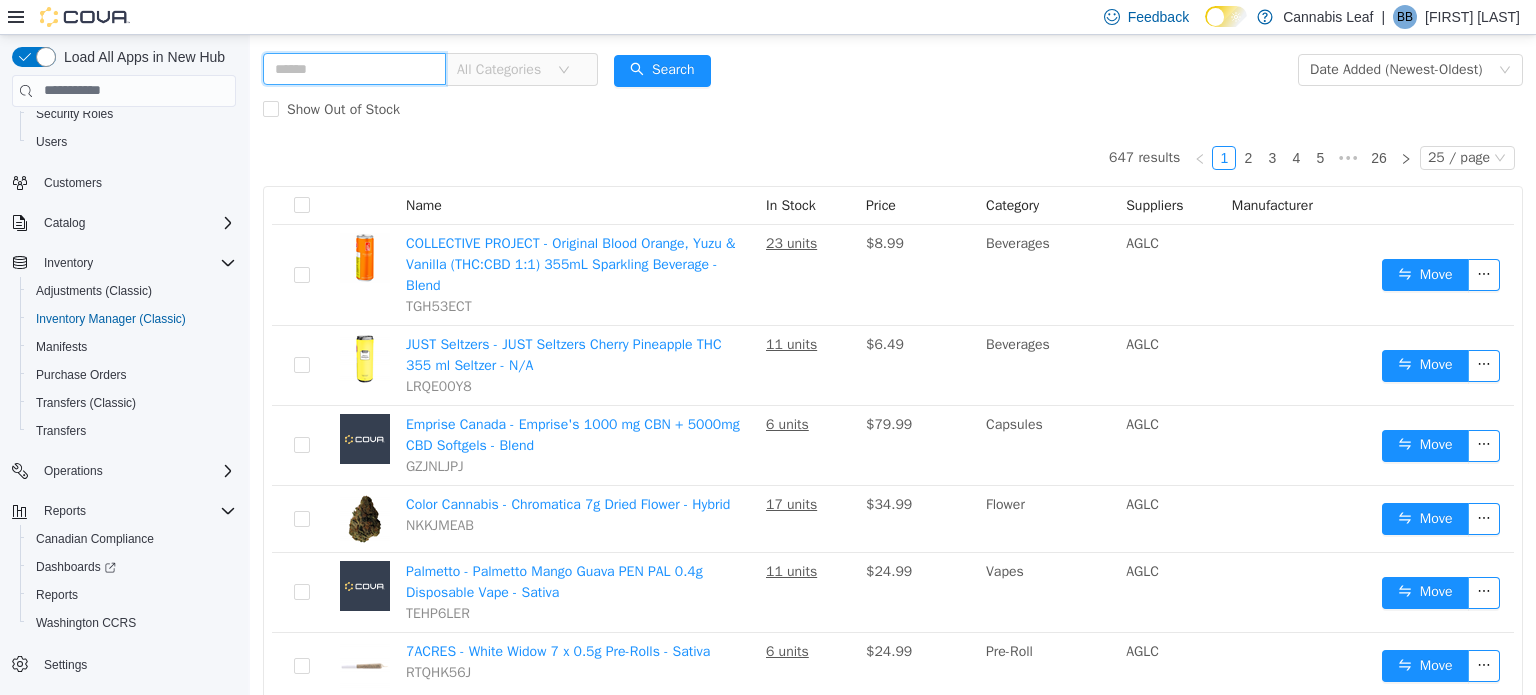 click at bounding box center [354, 68] 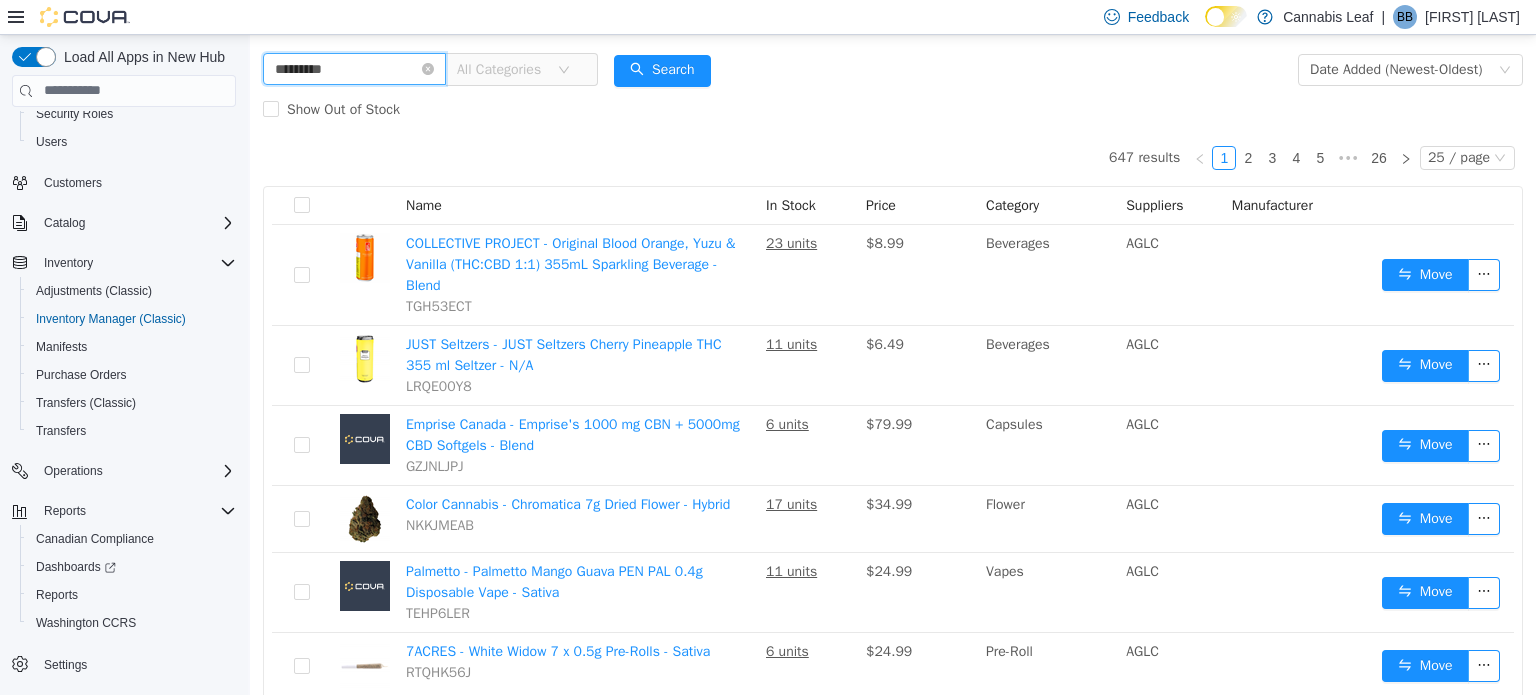 type on "*********" 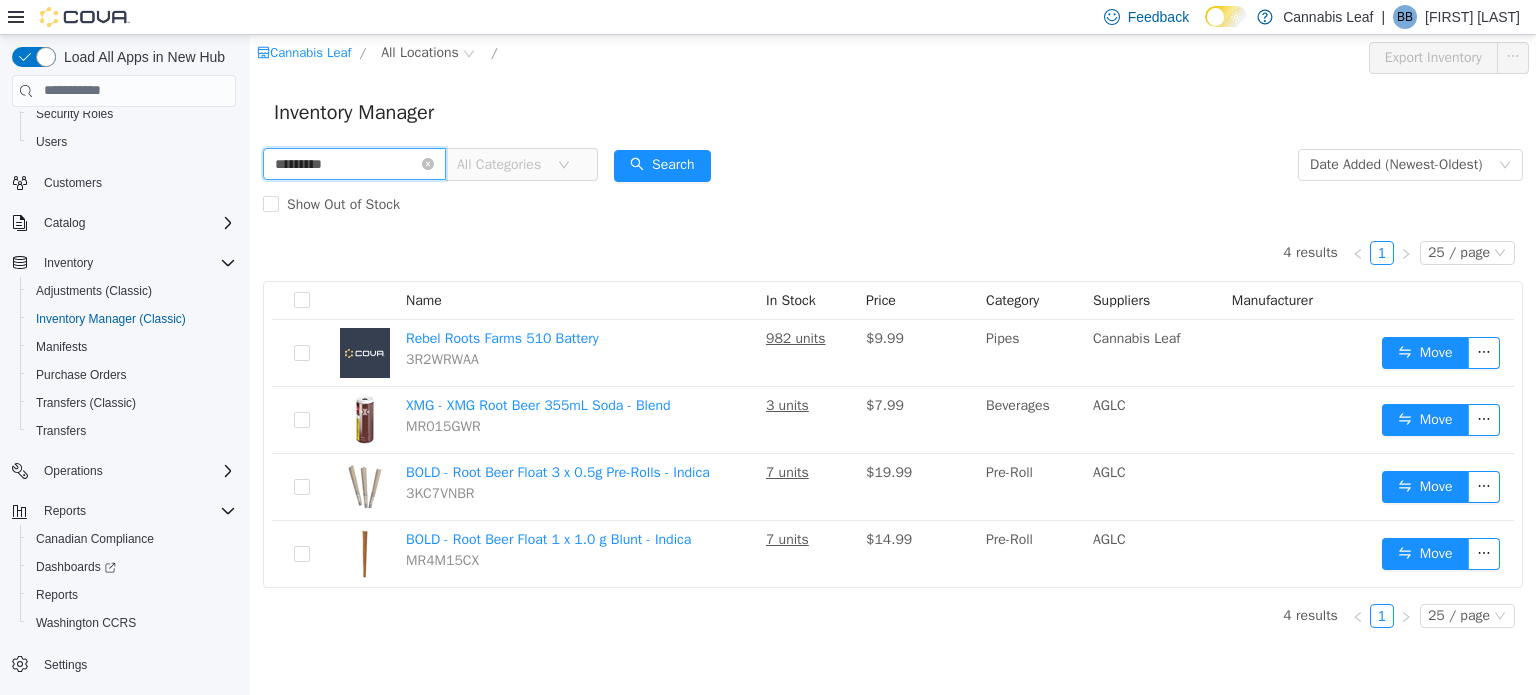 scroll, scrollTop: 0, scrollLeft: 0, axis: both 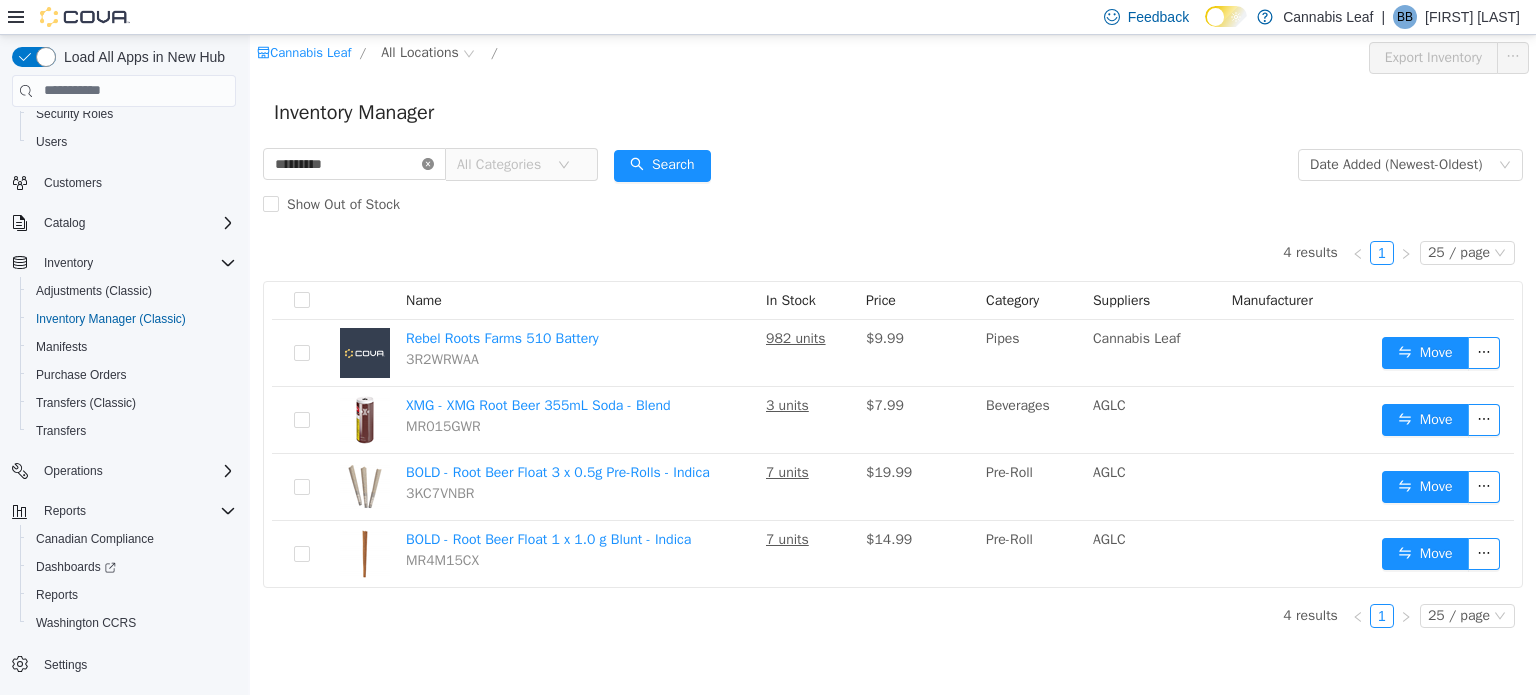 click 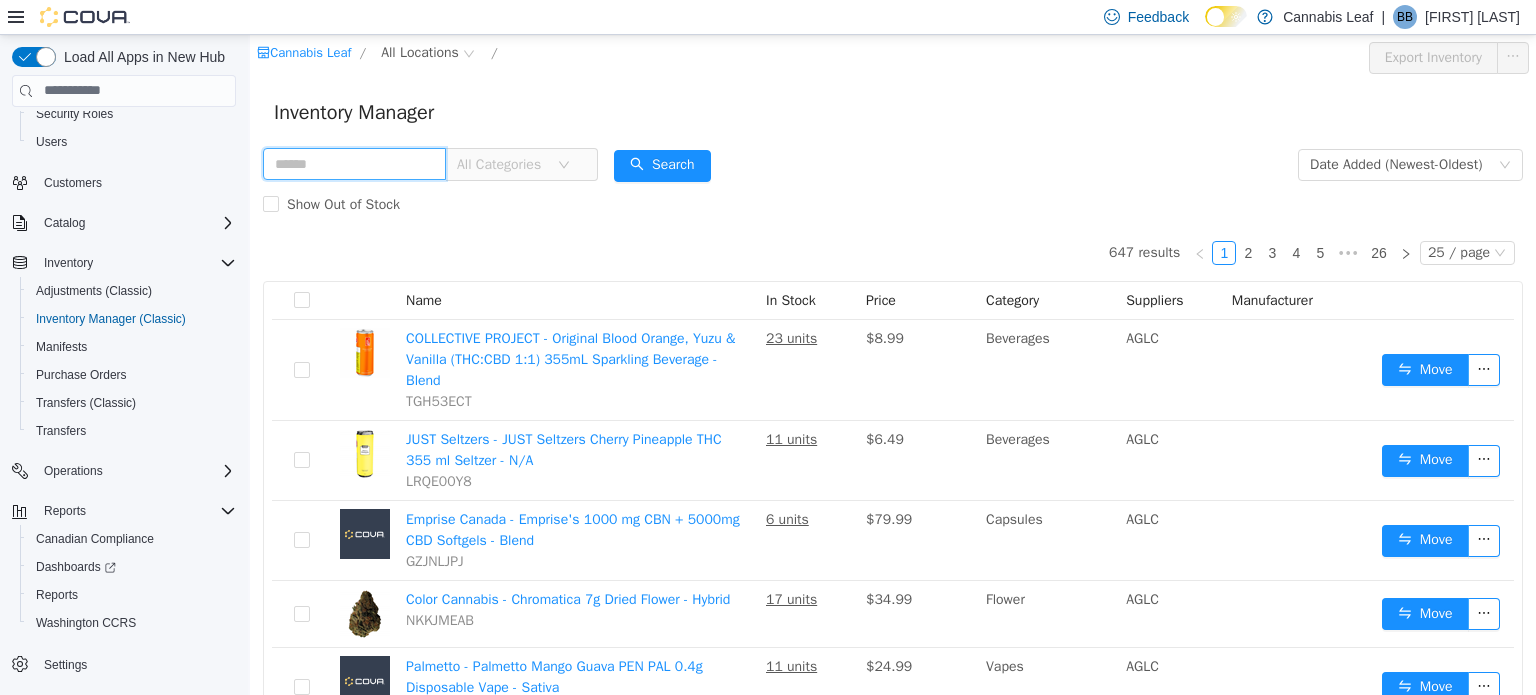 click at bounding box center (354, 163) 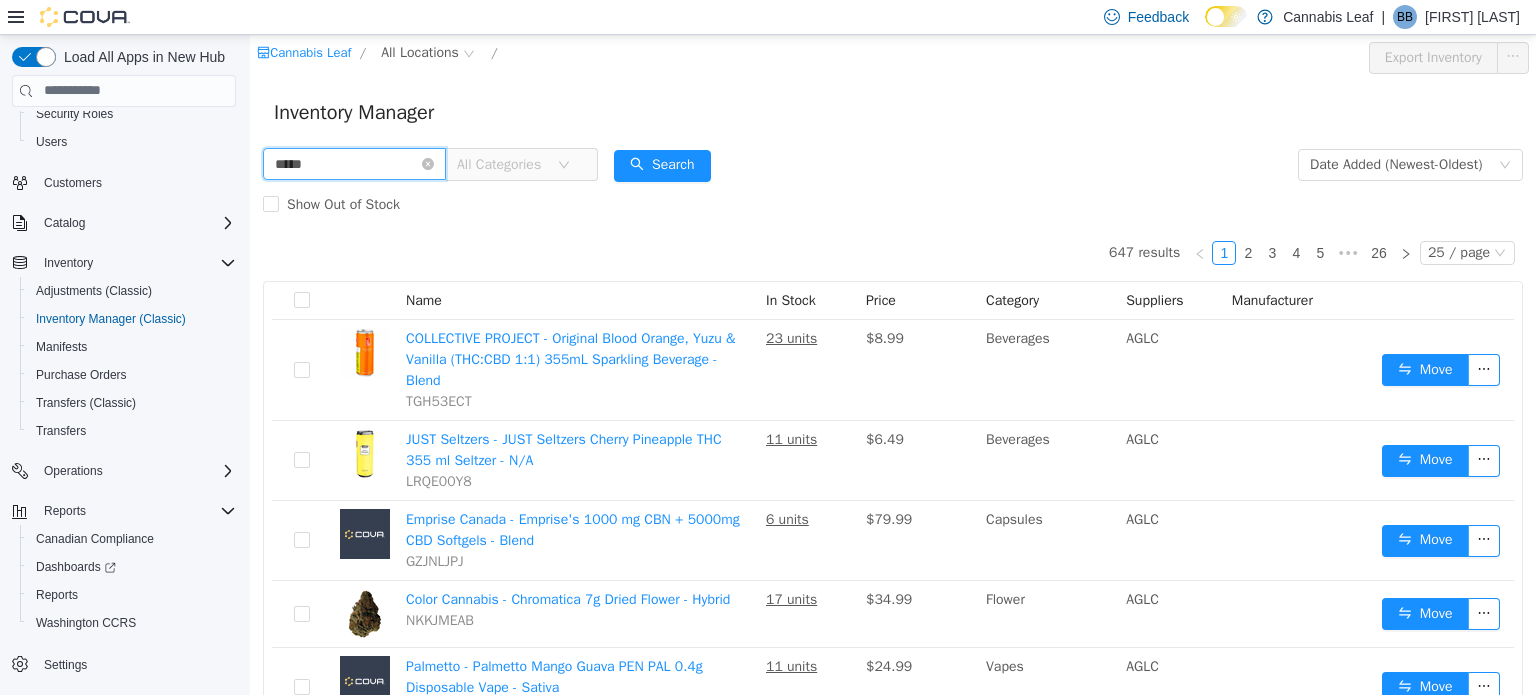 type on "*****" 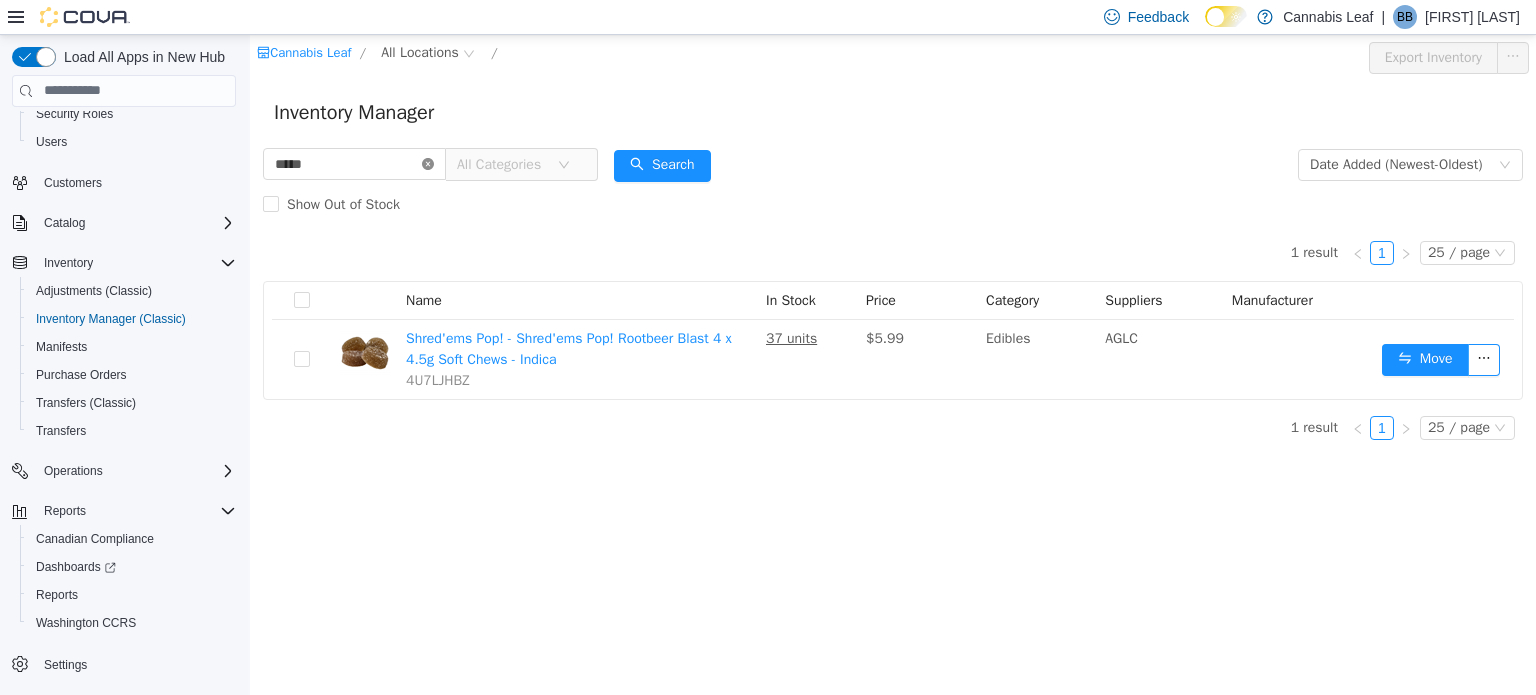 click 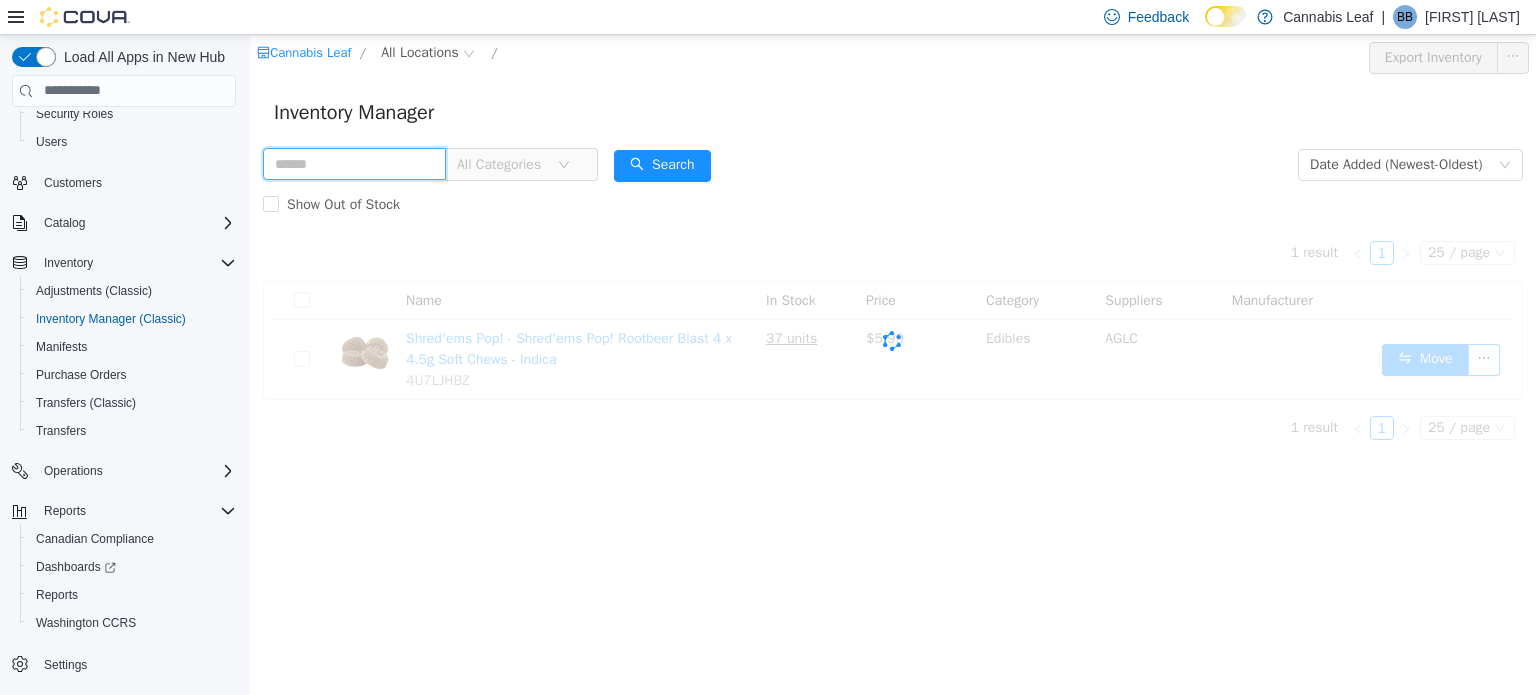 click at bounding box center [354, 163] 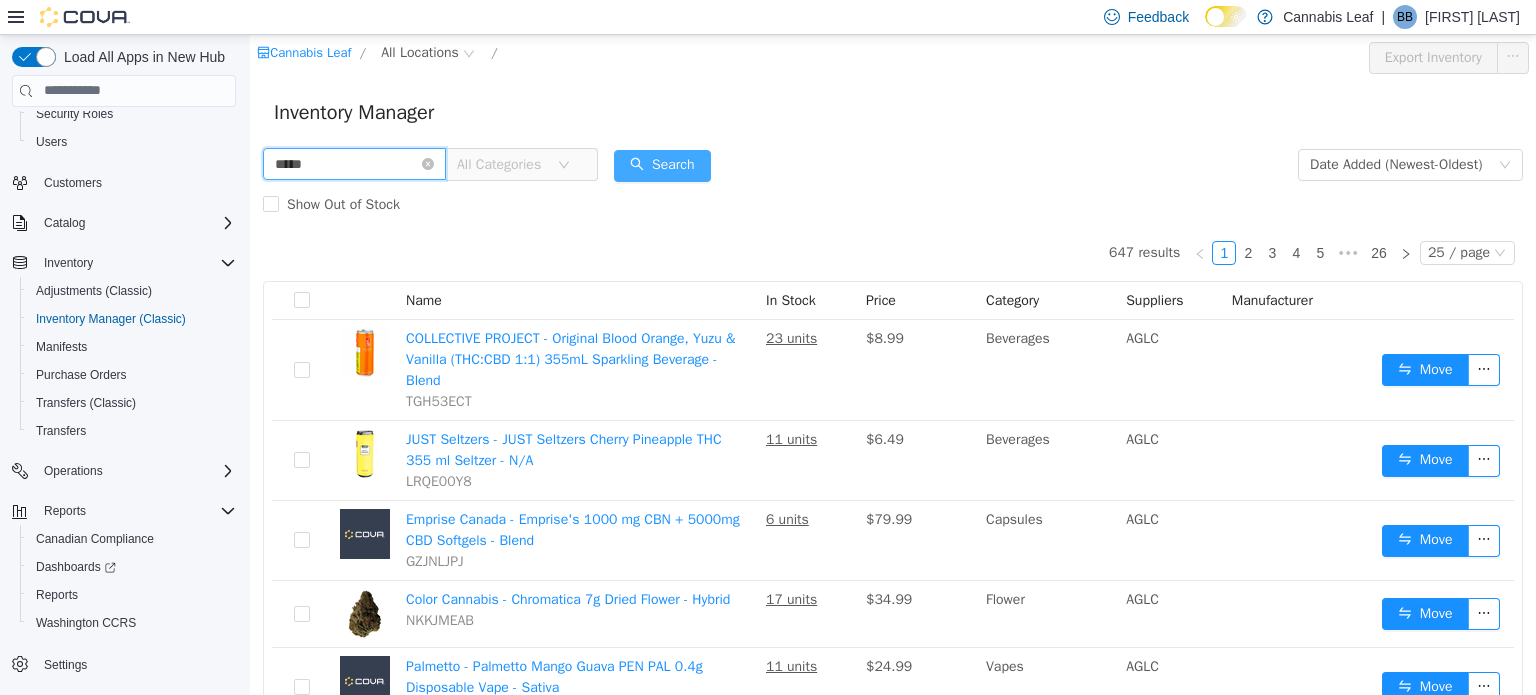 type on "*****" 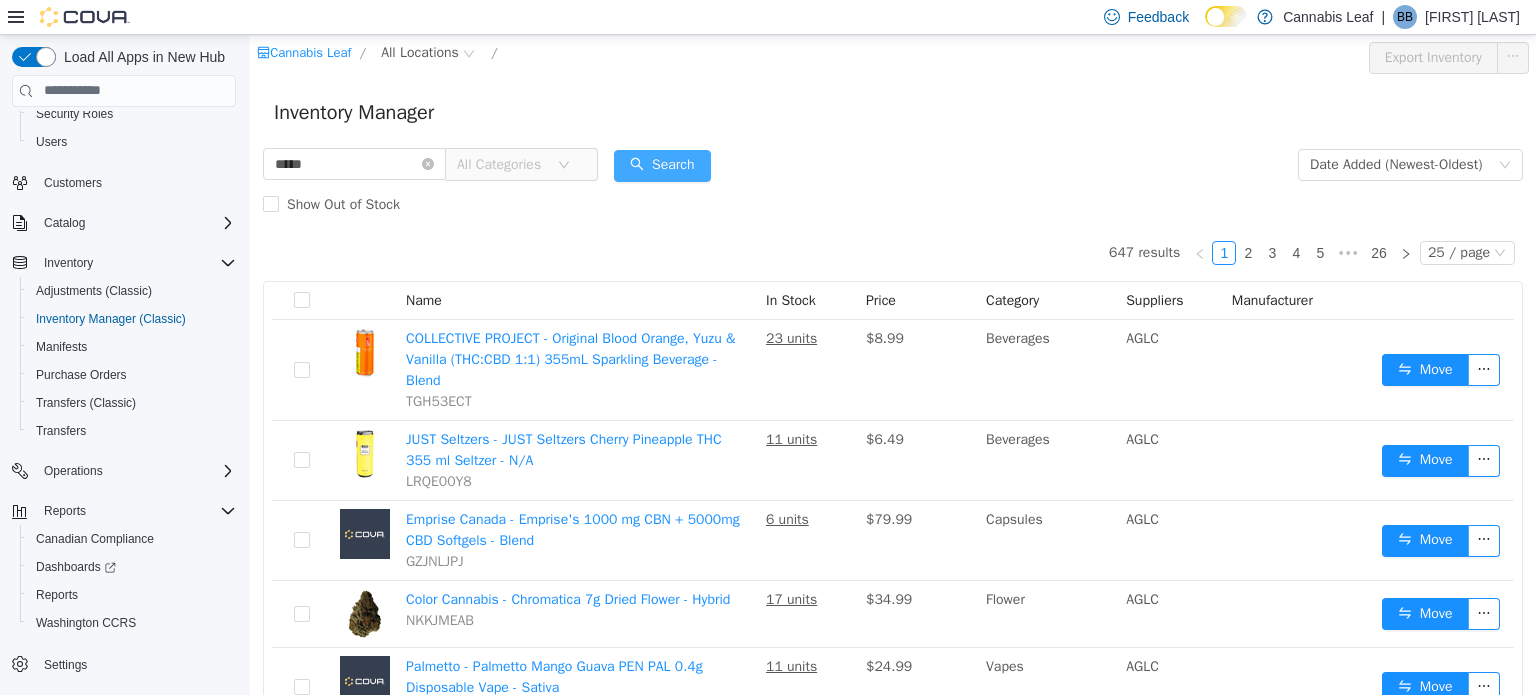 click on "Search" at bounding box center [662, 165] 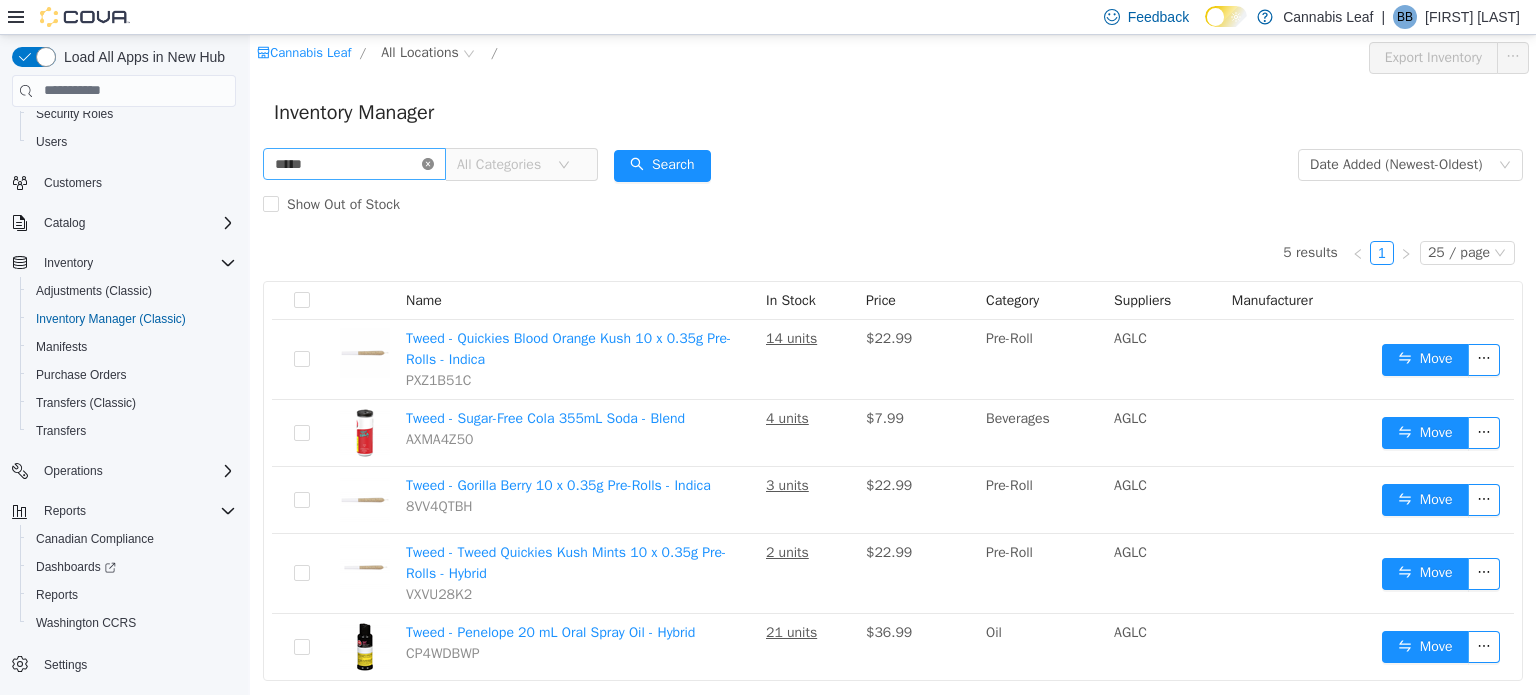 click 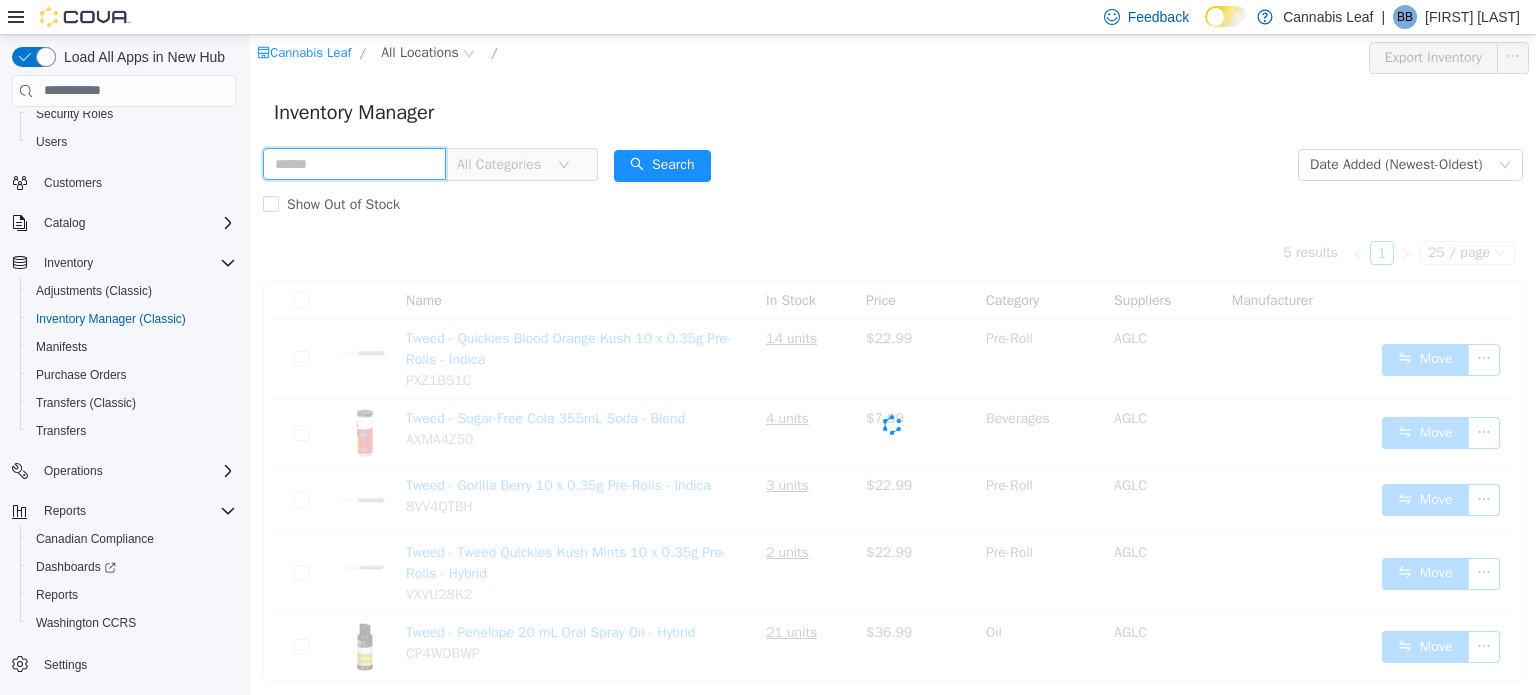 click at bounding box center [354, 163] 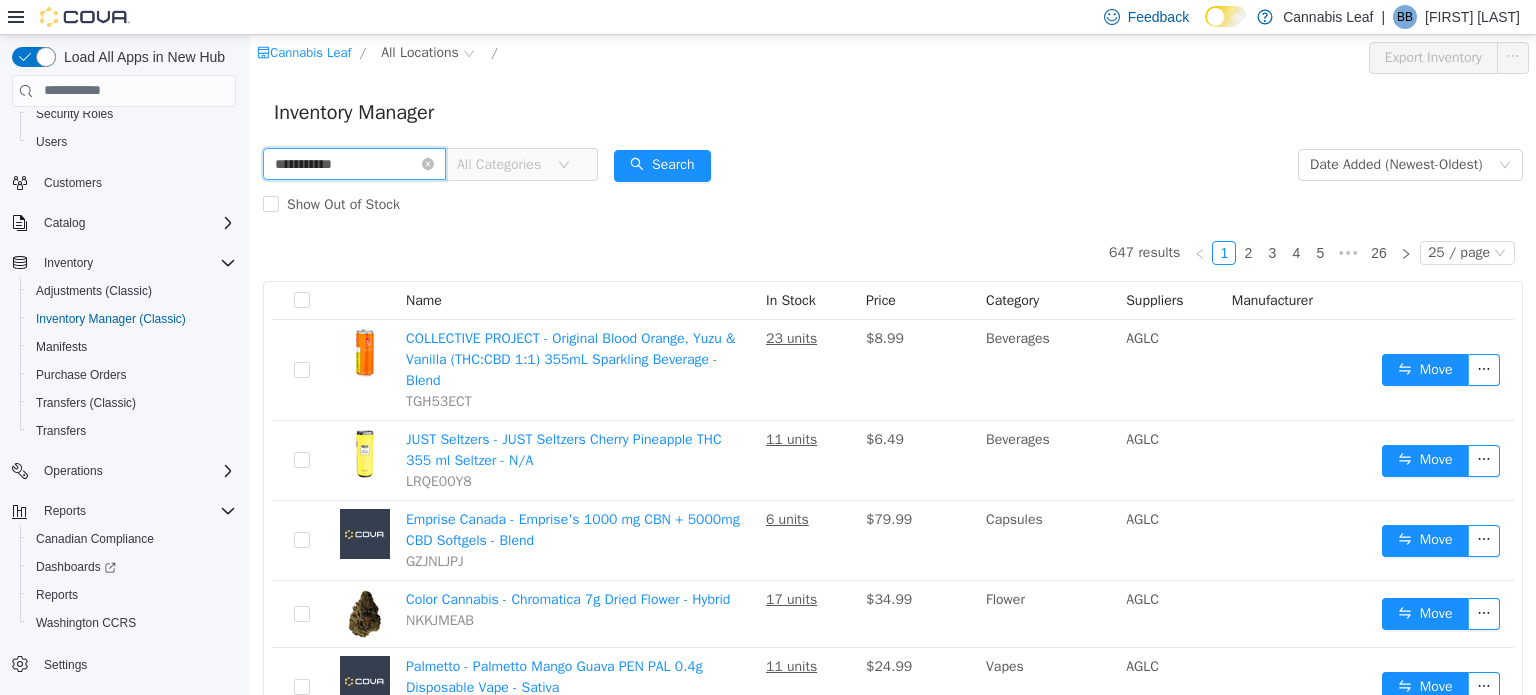 type on "**********" 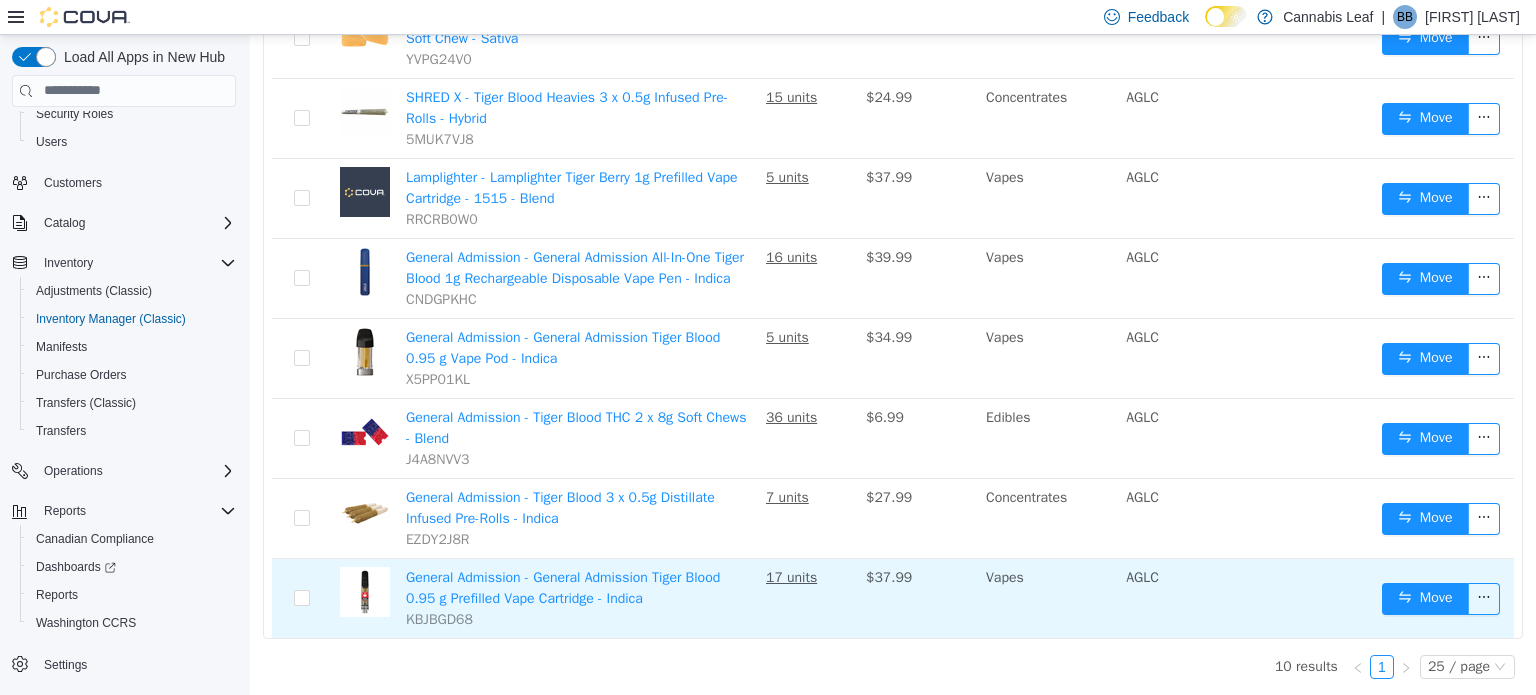 scroll, scrollTop: 520, scrollLeft: 0, axis: vertical 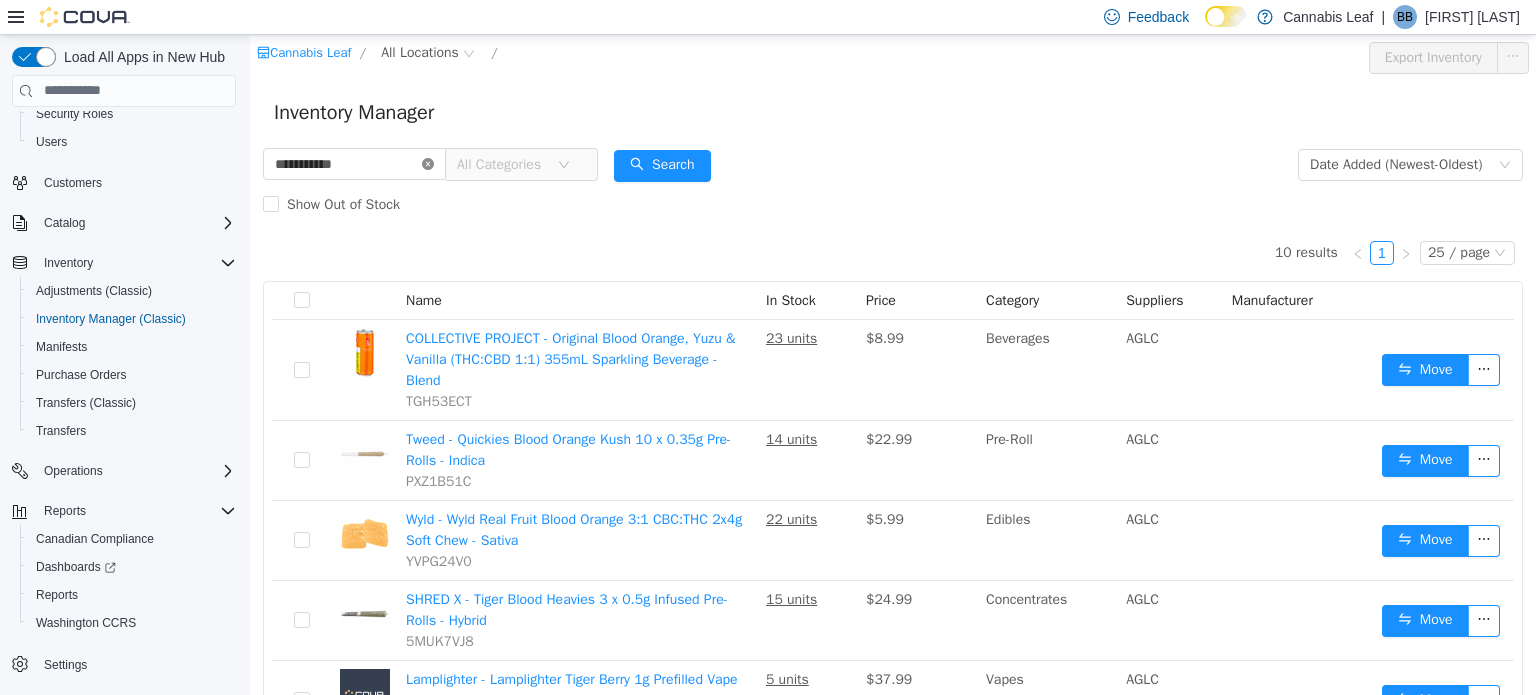 click 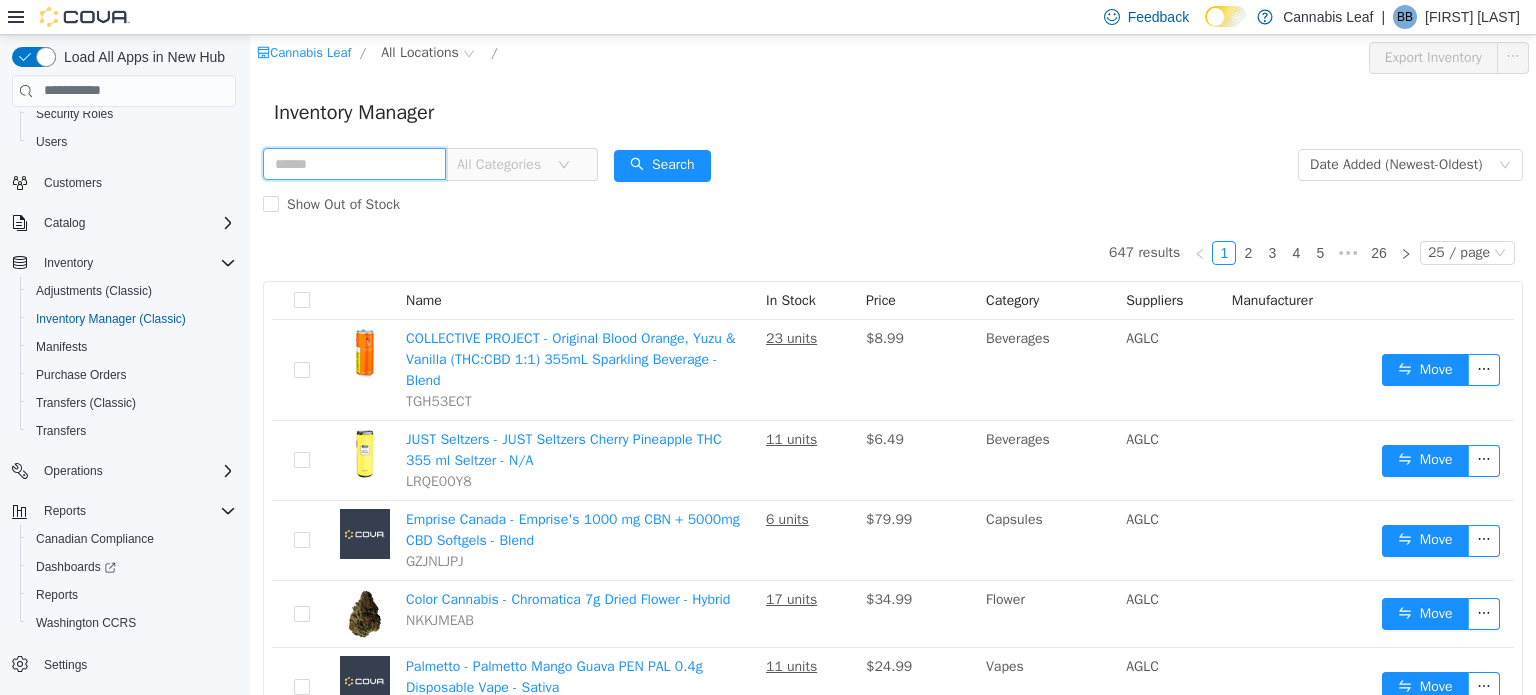 click at bounding box center (354, 163) 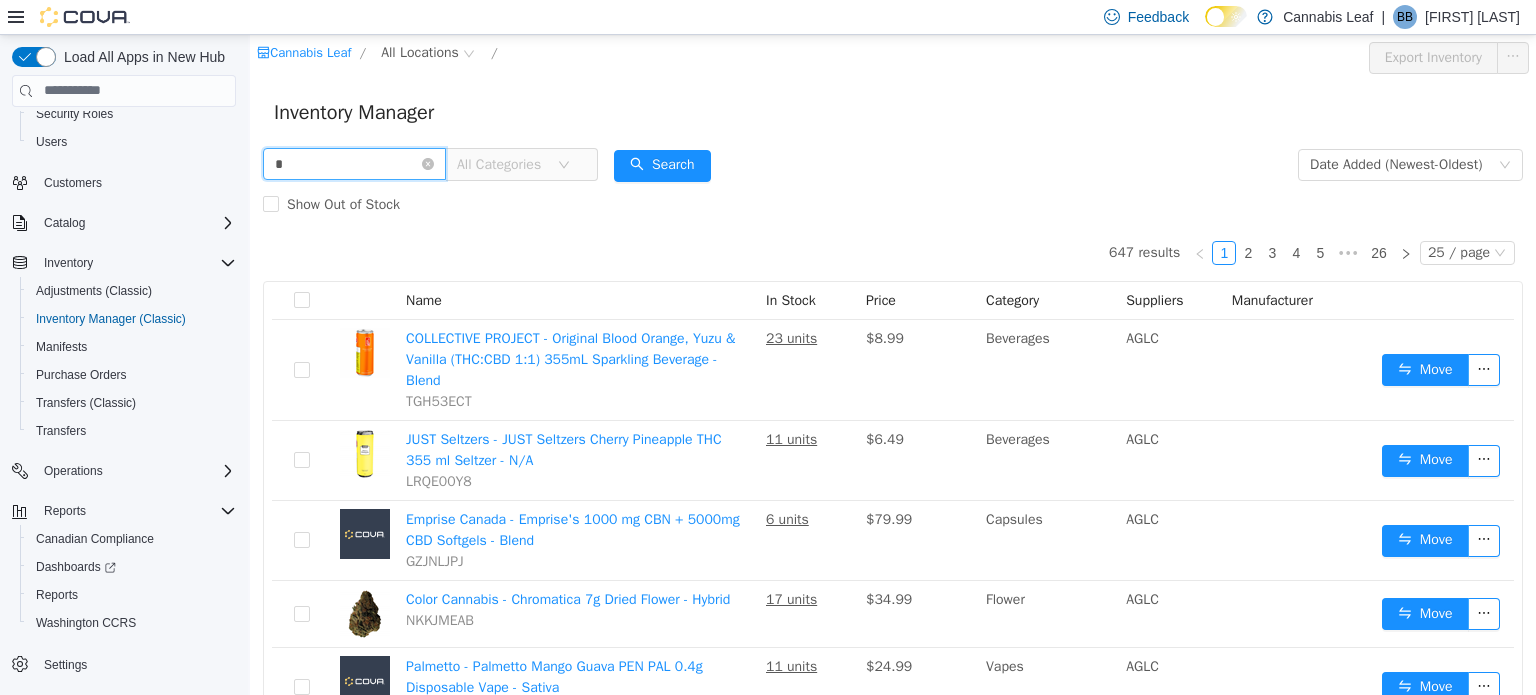 type on "**********" 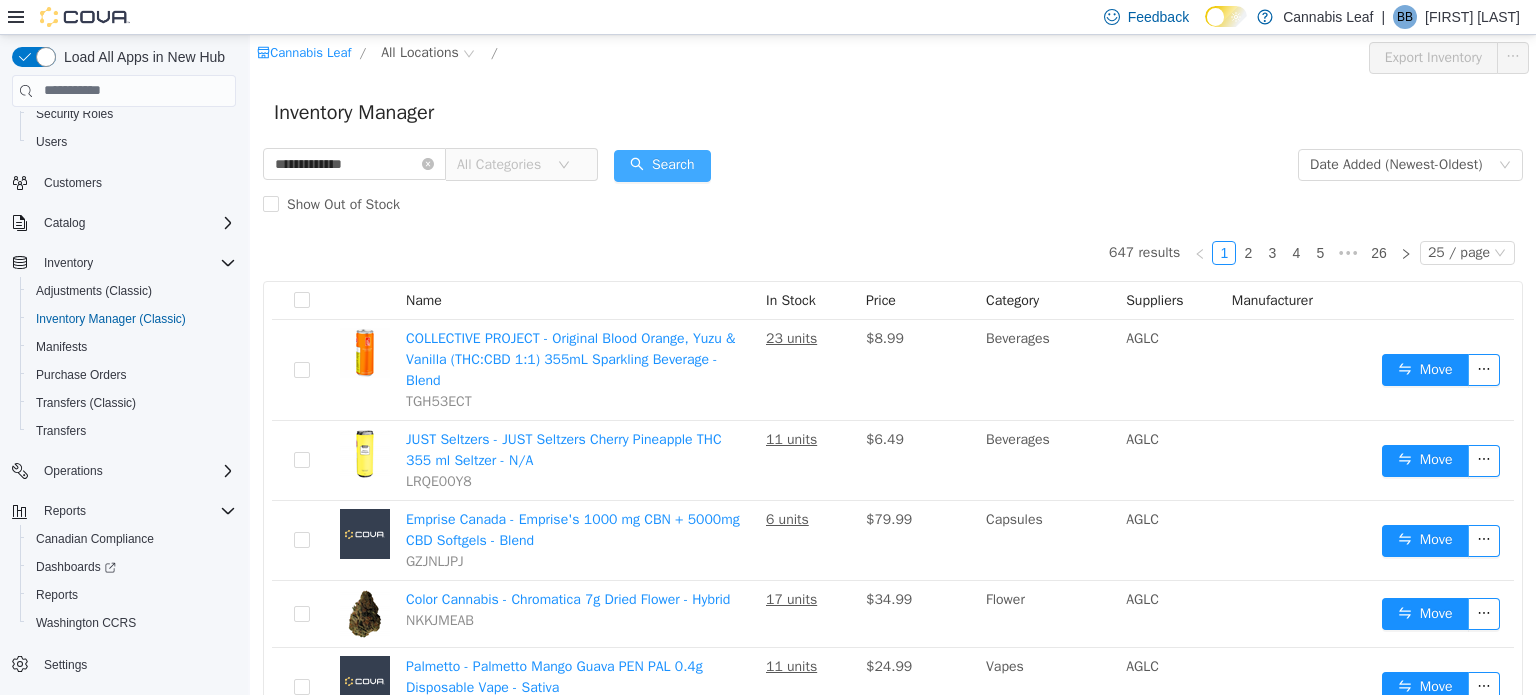 click on "Search" at bounding box center (662, 165) 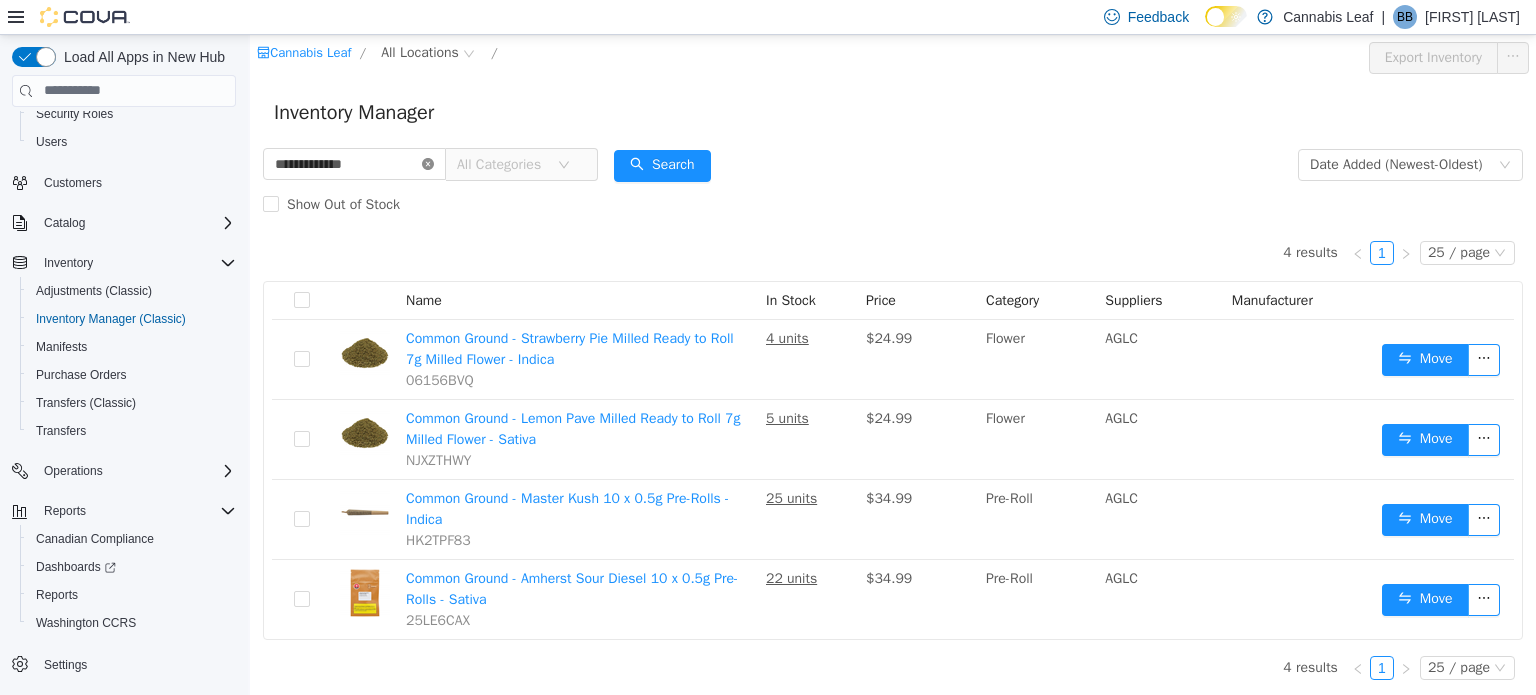 click 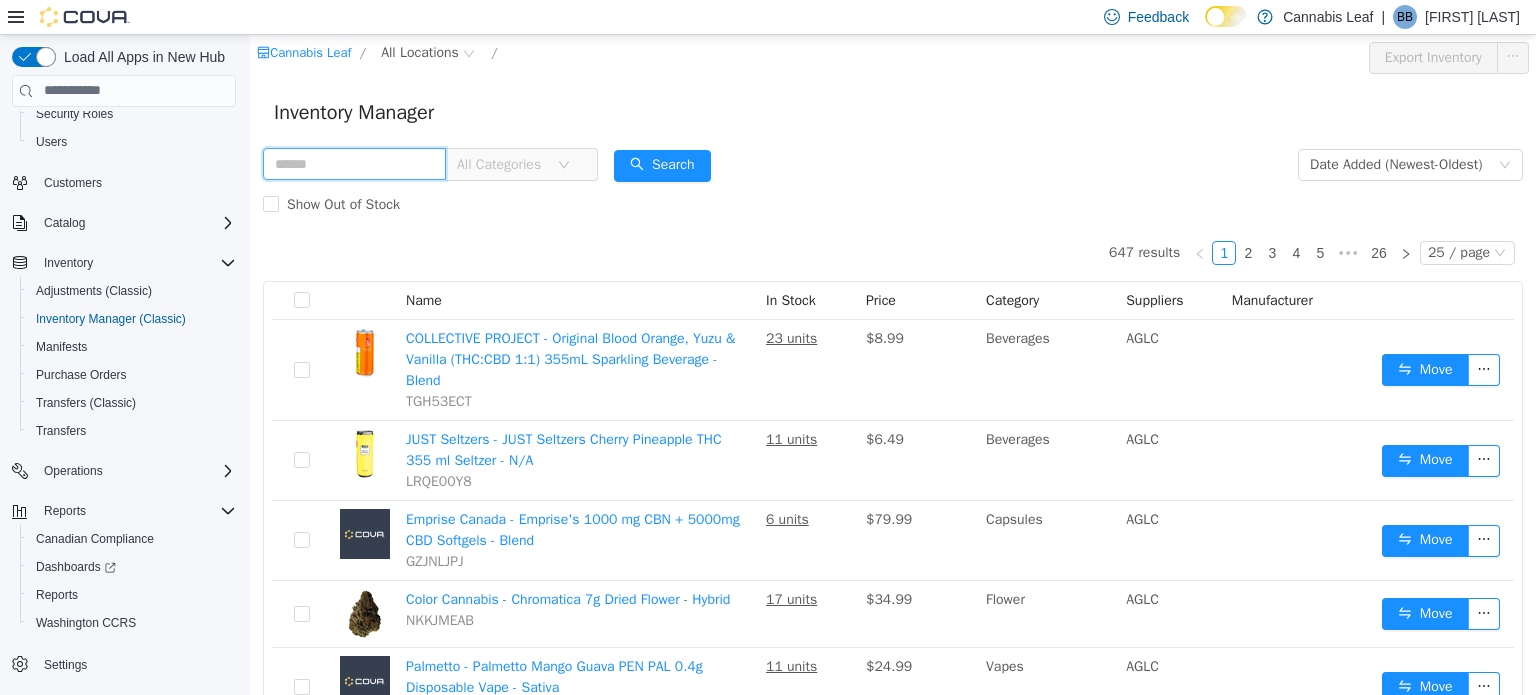 click at bounding box center [354, 163] 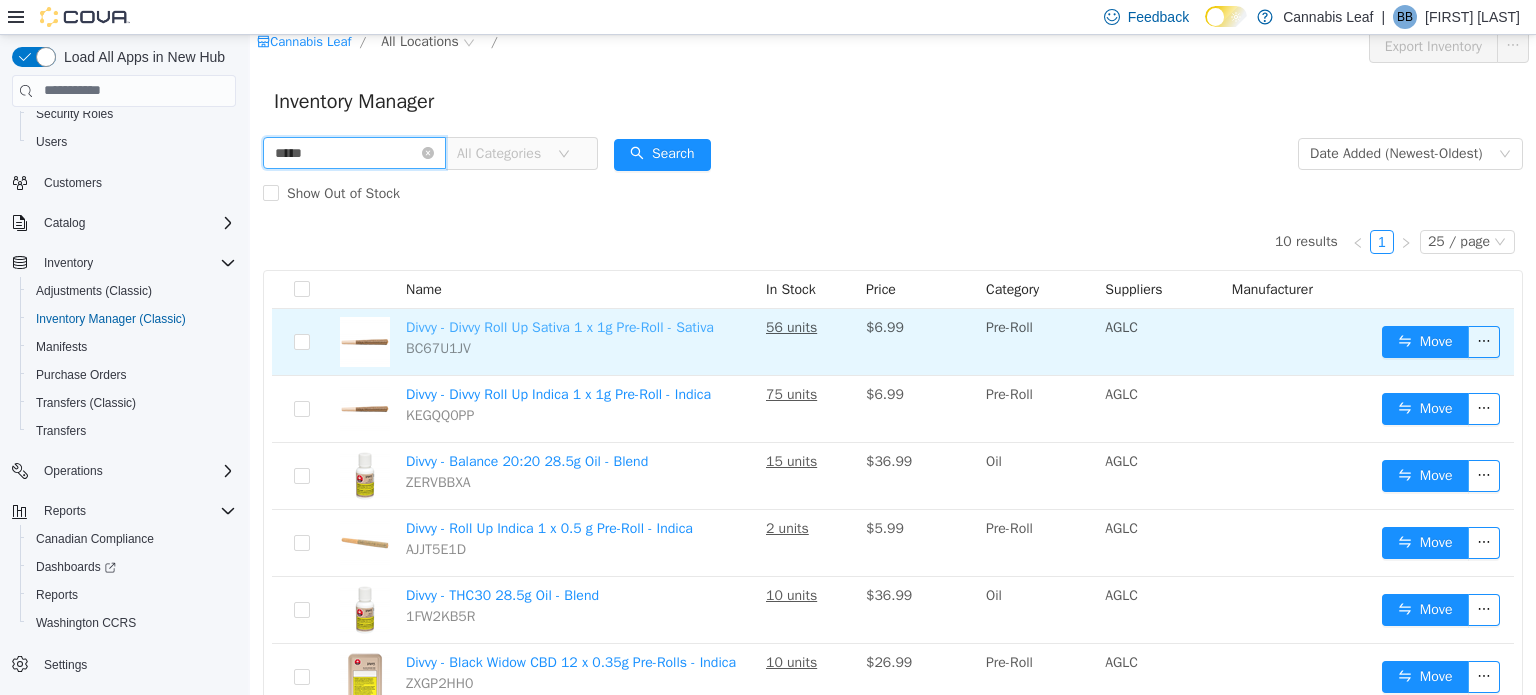scroll, scrollTop: 0, scrollLeft: 0, axis: both 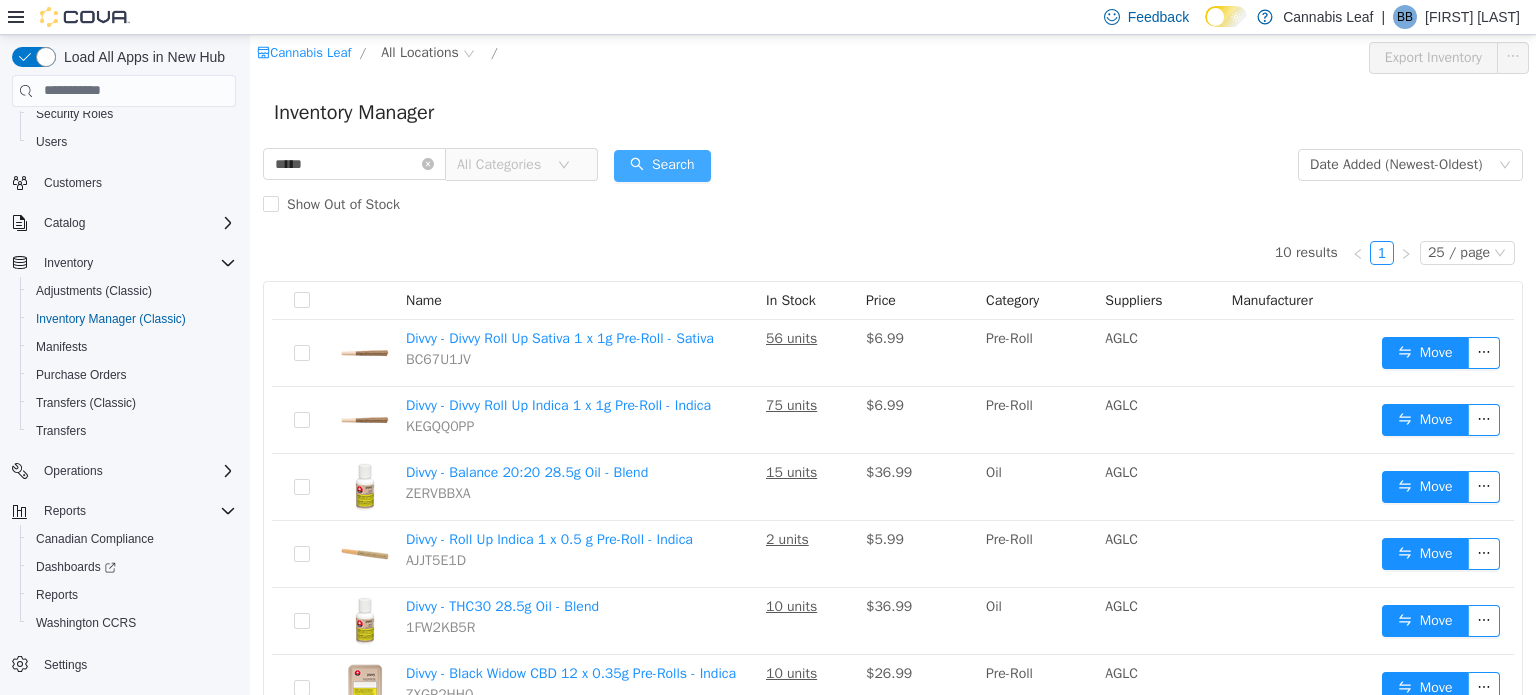 click on "Search" at bounding box center [662, 165] 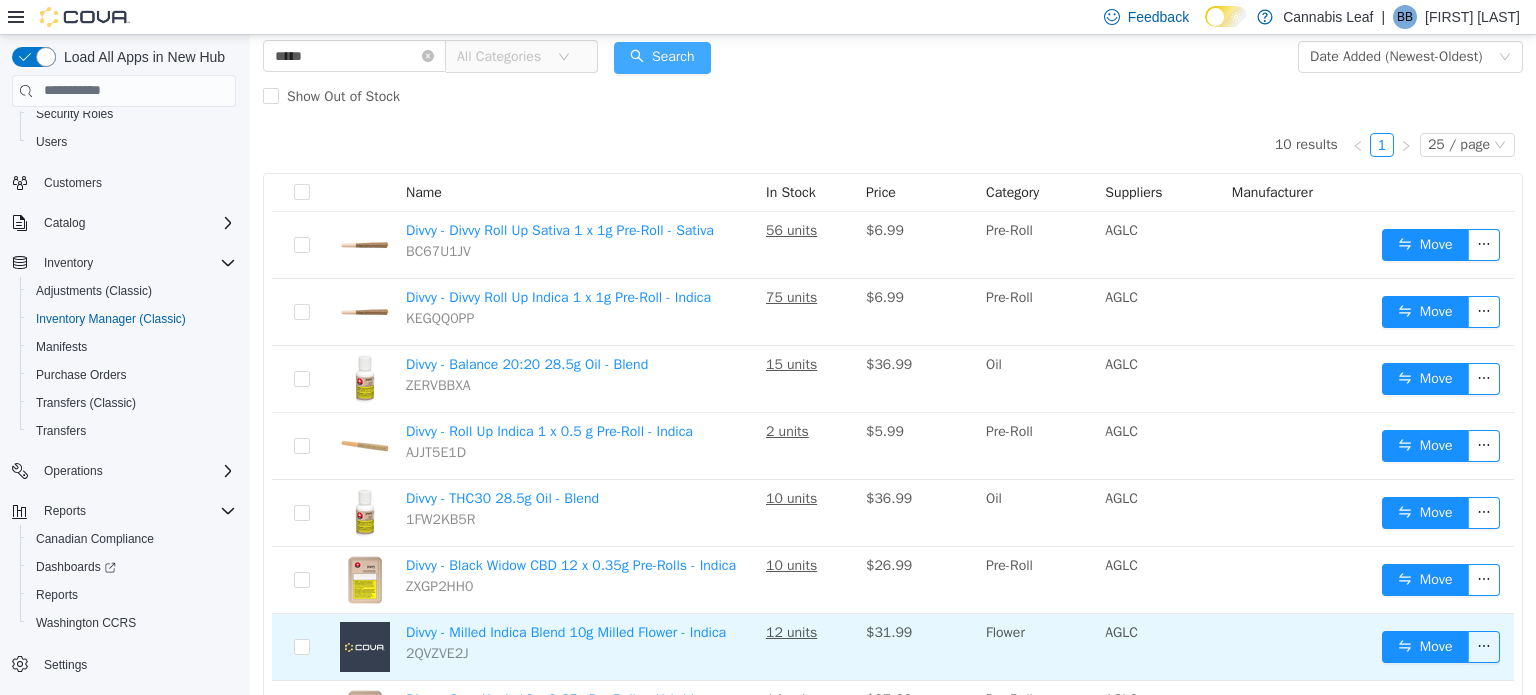 scroll, scrollTop: 348, scrollLeft: 0, axis: vertical 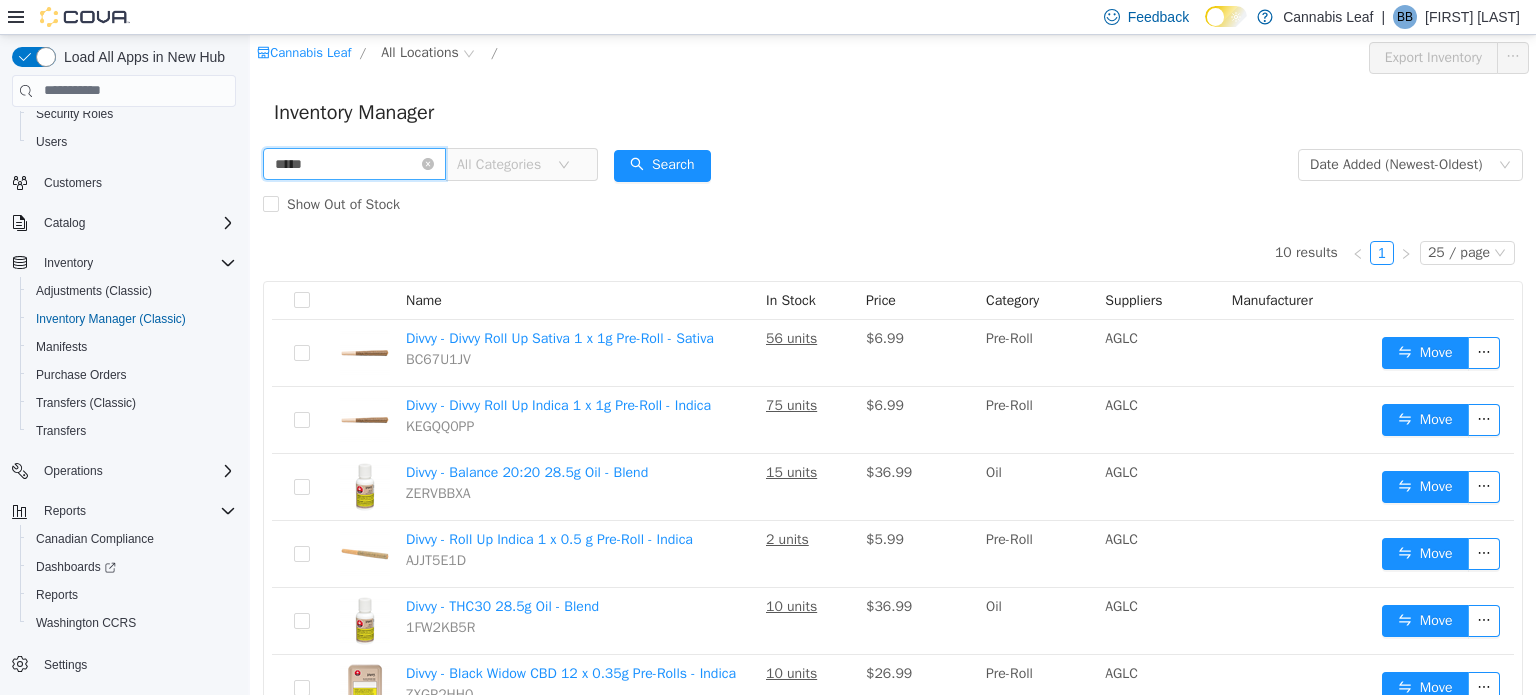 drag, startPoint x: 351, startPoint y: 167, endPoint x: 240, endPoint y: 163, distance: 111.07205 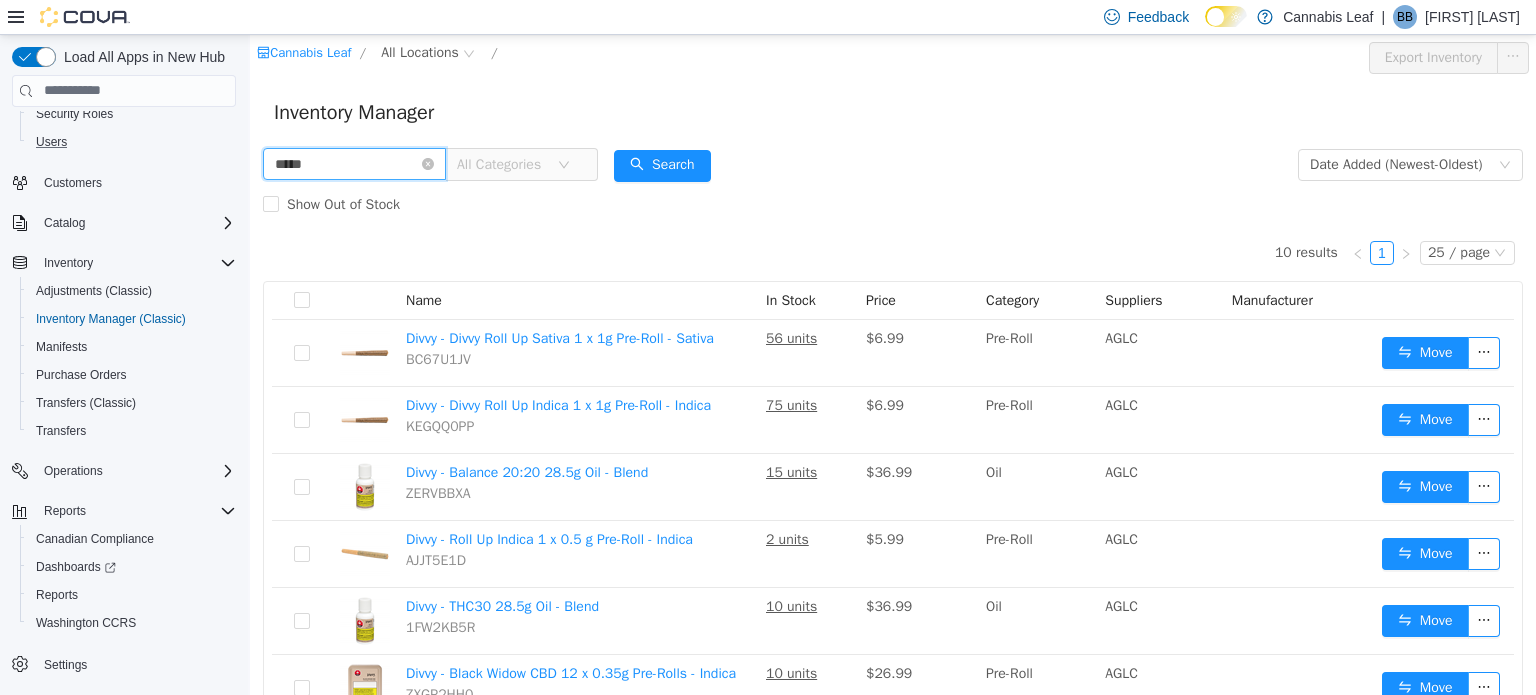type on "*****" 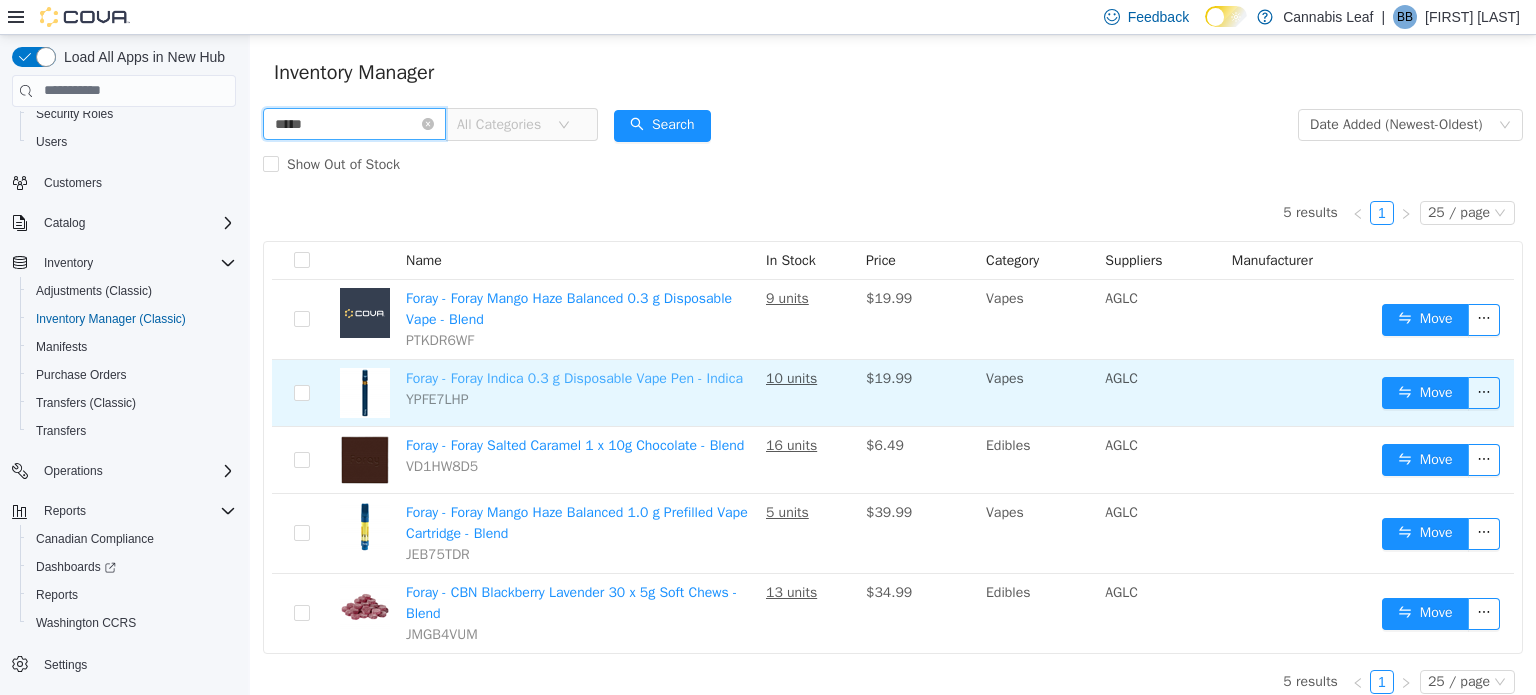 scroll, scrollTop: 80, scrollLeft: 0, axis: vertical 